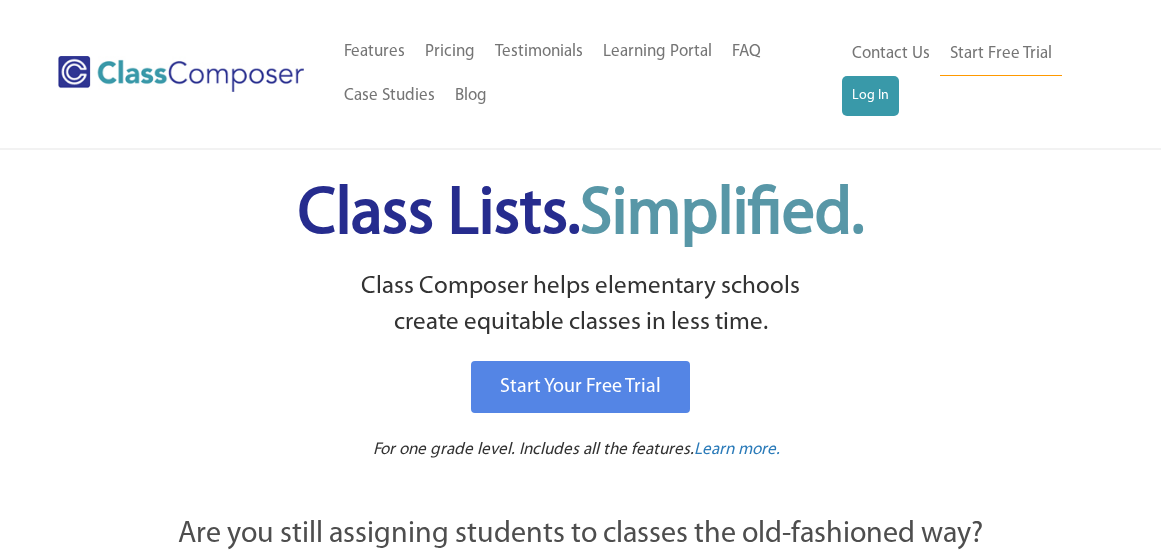 scroll, scrollTop: 0, scrollLeft: 0, axis: both 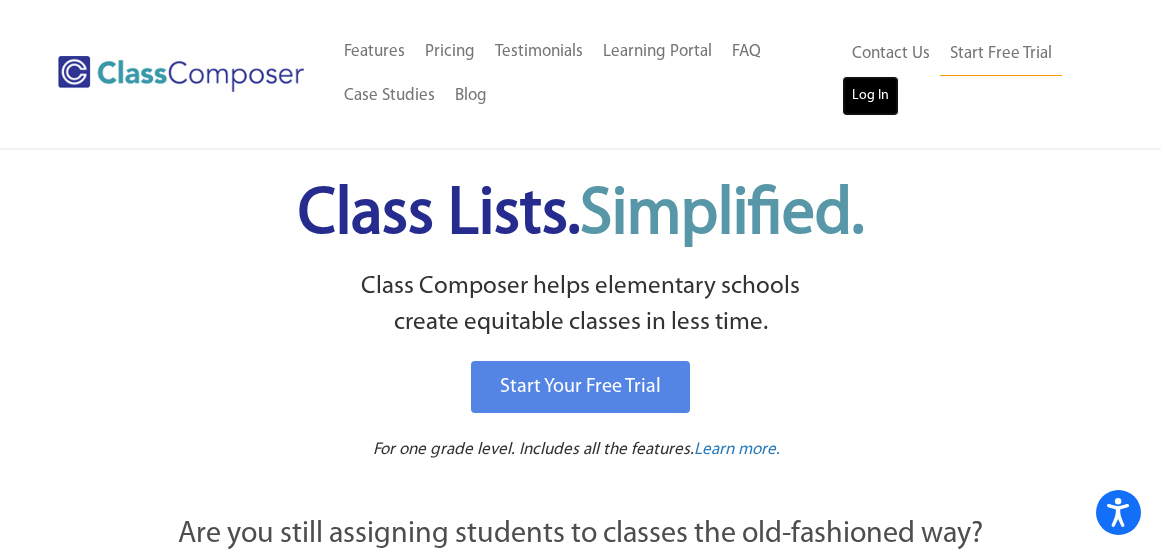 click on "Log In" at bounding box center (870, 96) 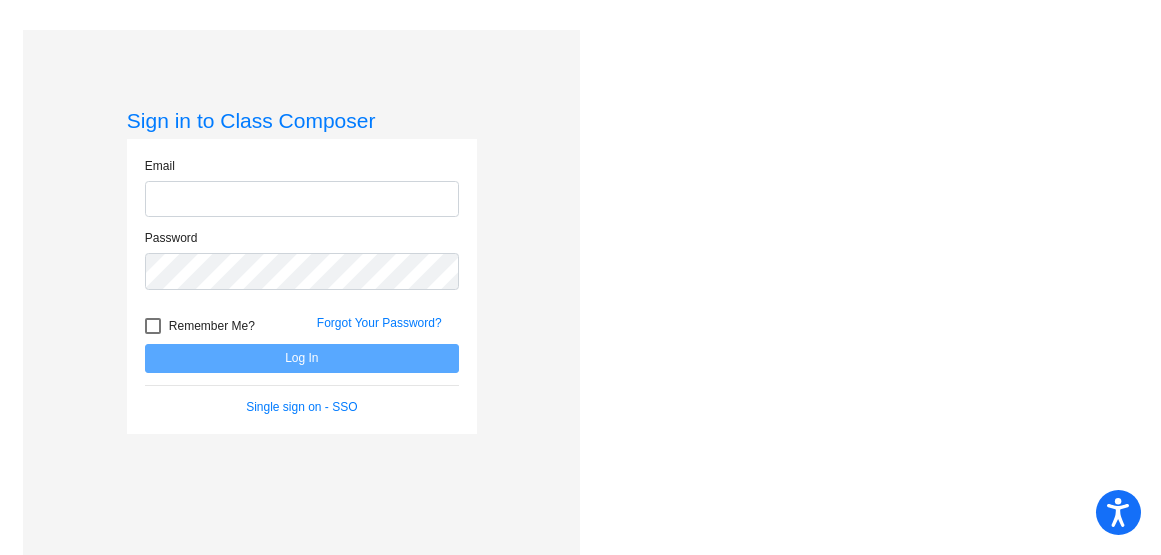 scroll, scrollTop: 0, scrollLeft: 0, axis: both 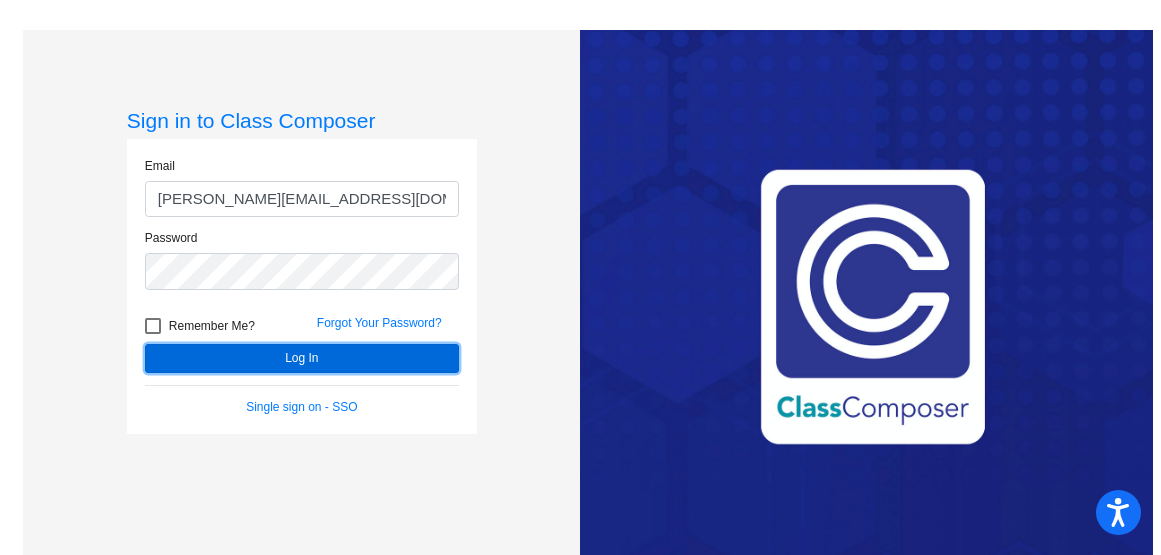 click on "Log In" 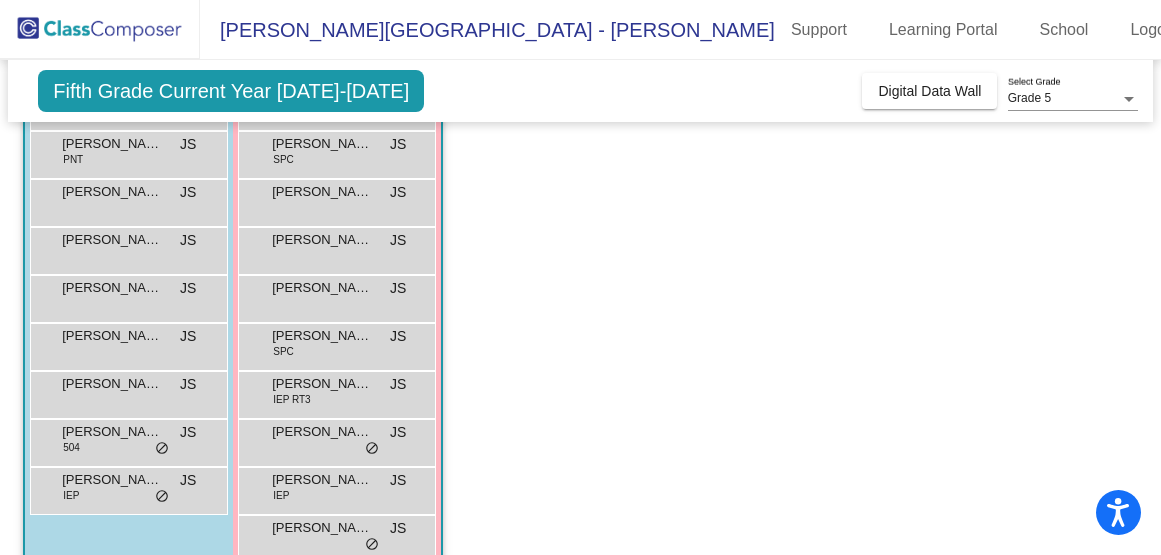 scroll, scrollTop: 331, scrollLeft: 0, axis: vertical 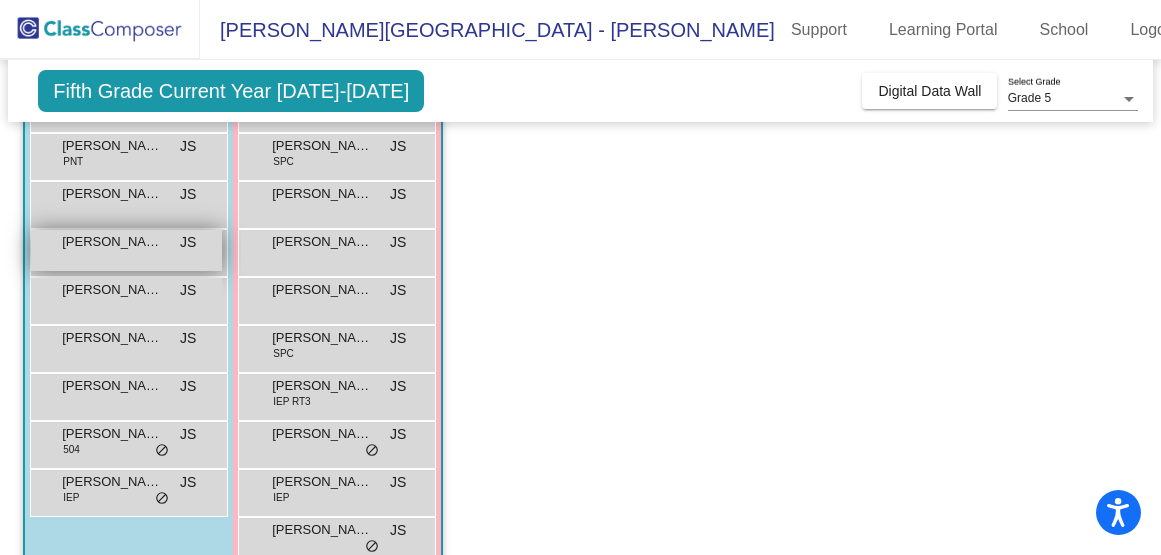 click on "John Carter JS lock do_not_disturb_alt" at bounding box center (126, 250) 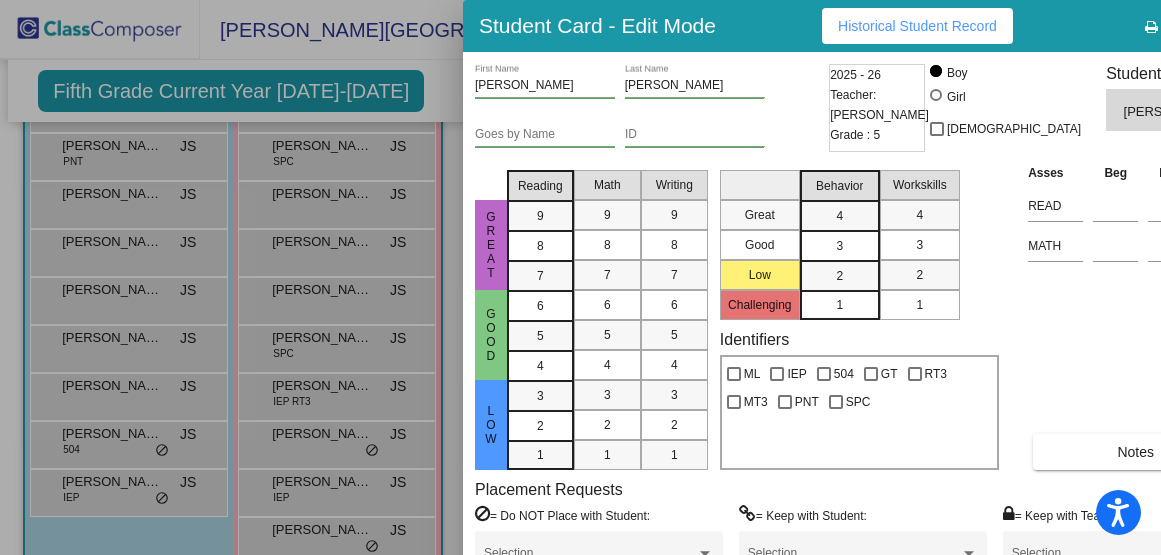 click at bounding box center (1215, 27) 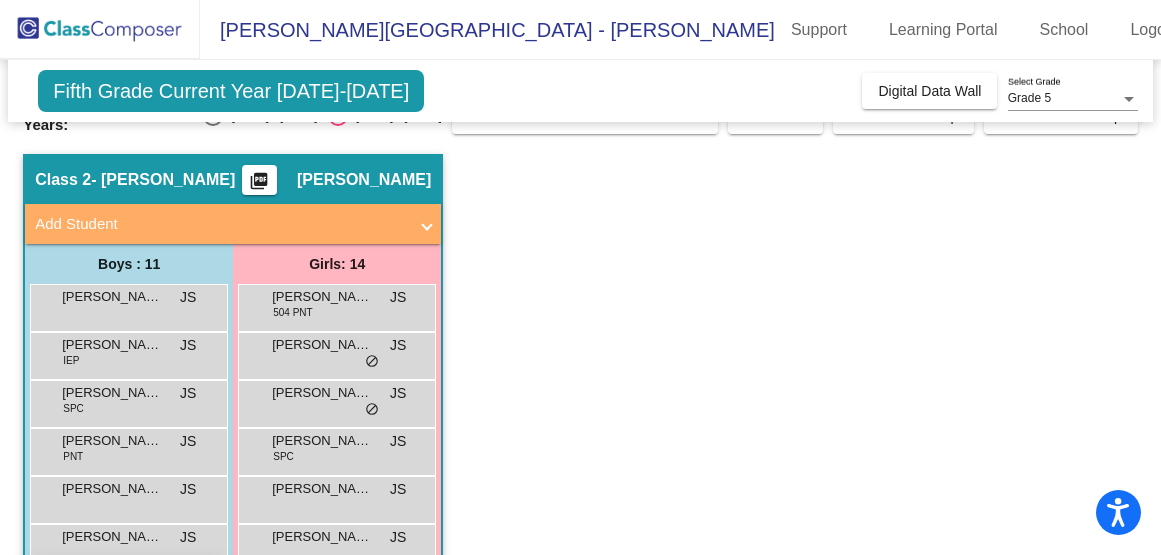 scroll, scrollTop: 33, scrollLeft: 0, axis: vertical 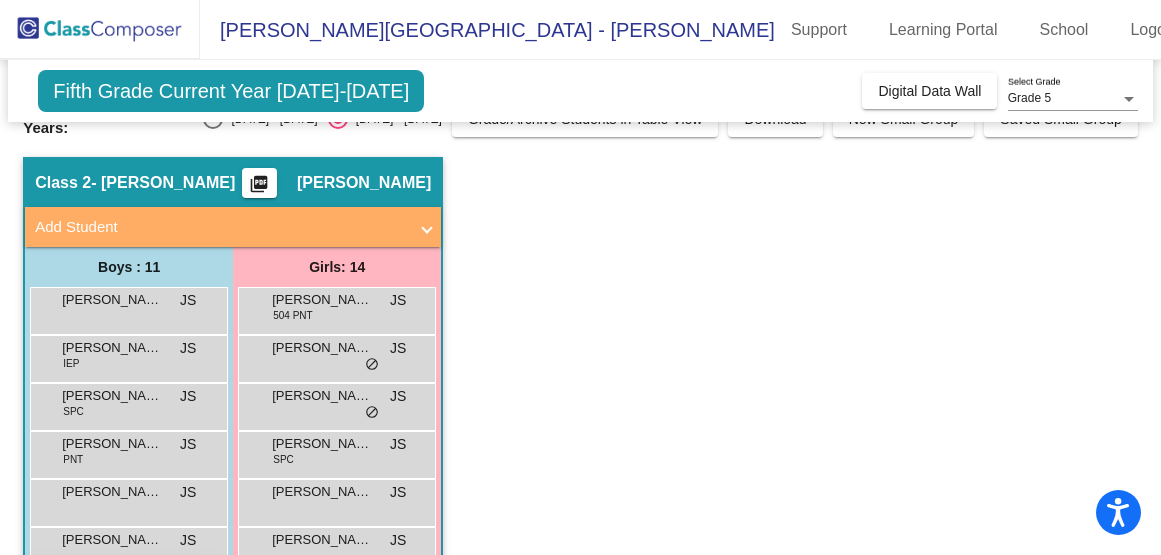 click on "Alexander Outerbridge JS lock do_not_disturb_alt" at bounding box center [126, 308] 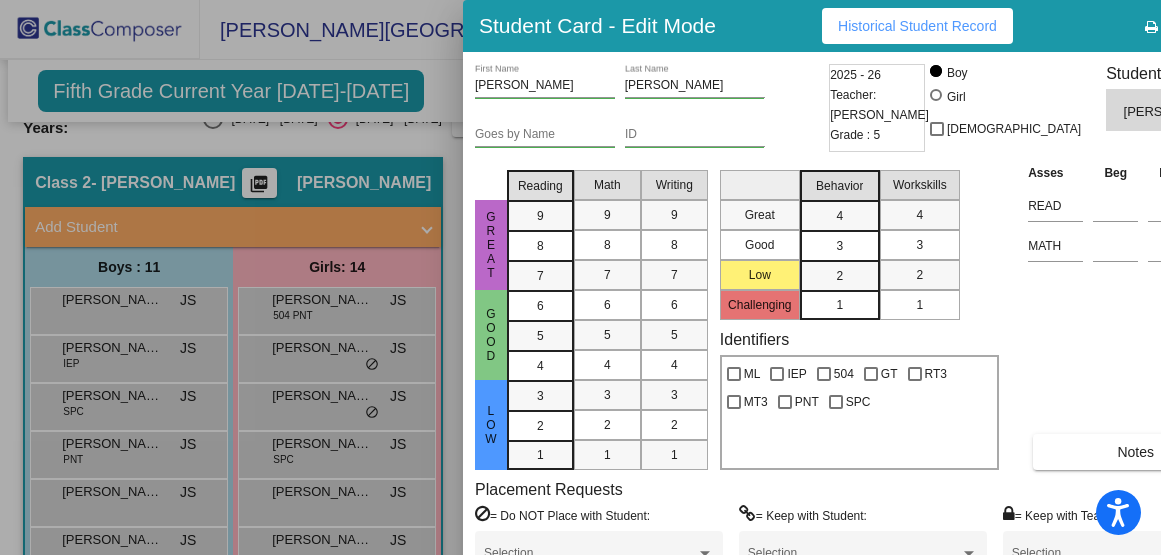click at bounding box center (1215, 27) 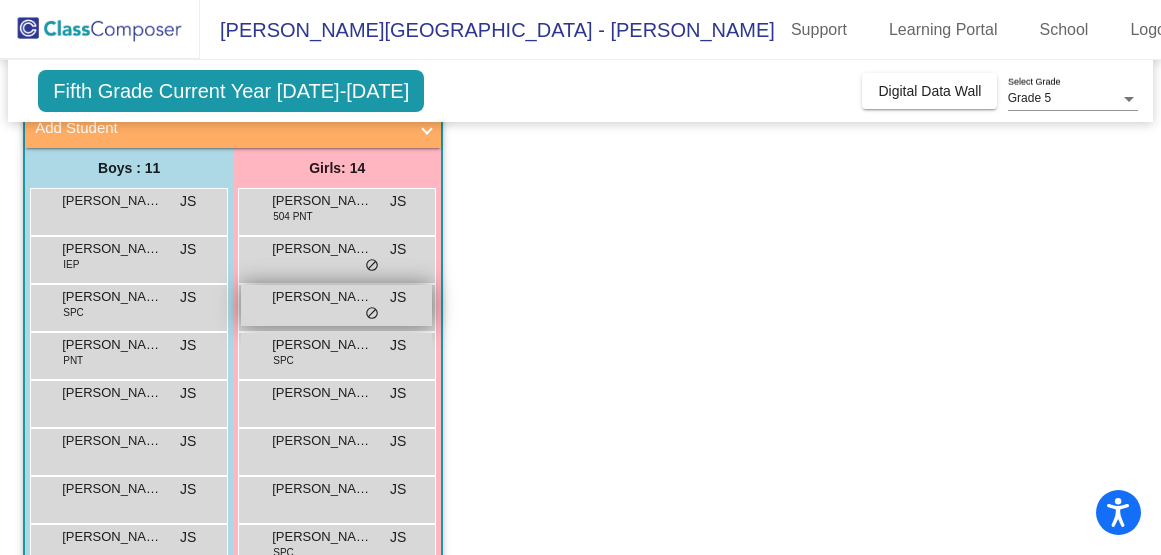 scroll, scrollTop: 127, scrollLeft: 0, axis: vertical 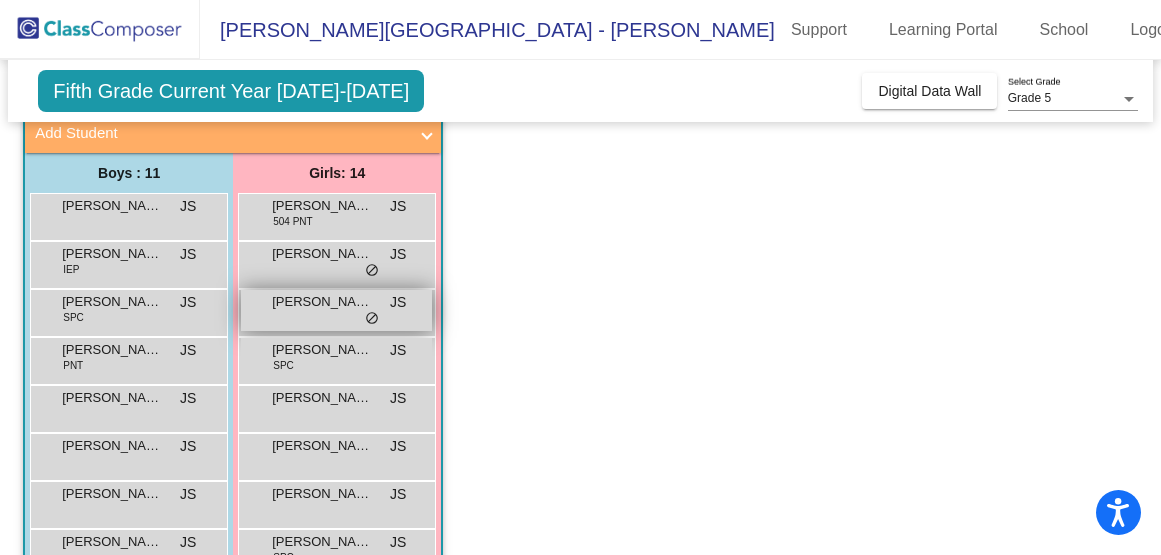 click on "Ellison Harrison JS lock do_not_disturb_alt" at bounding box center [336, 406] 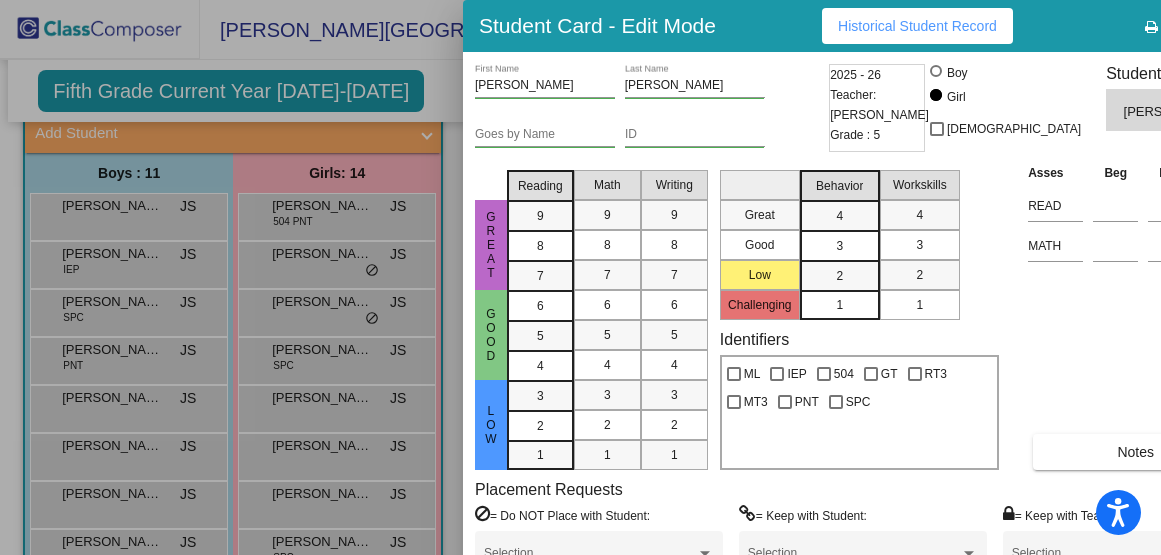 click at bounding box center [1215, 26] 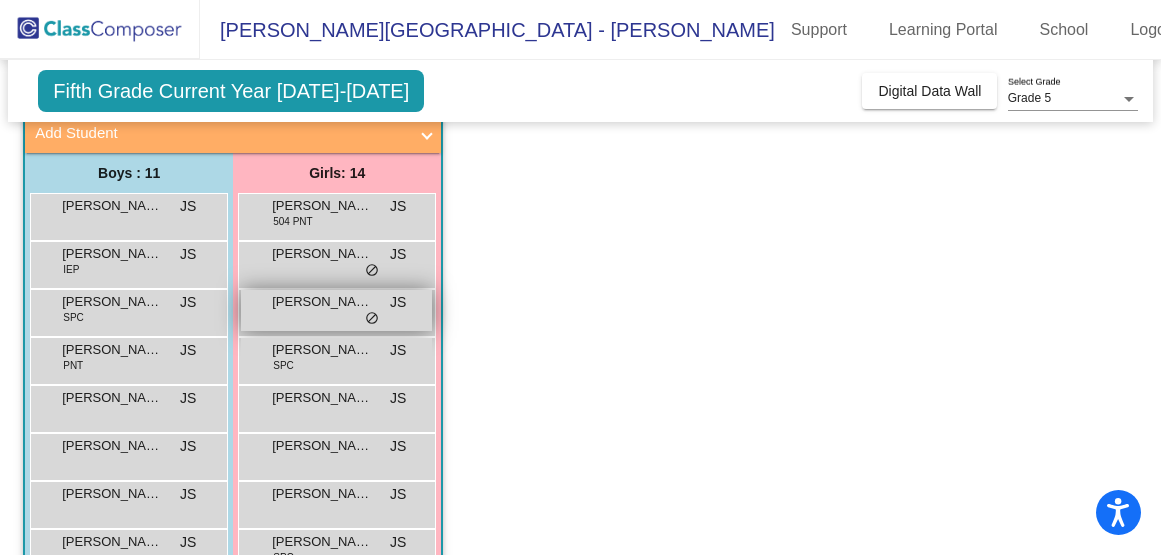 click on "Autumn Pendleton JS lock do_not_disturb_alt" at bounding box center [336, 310] 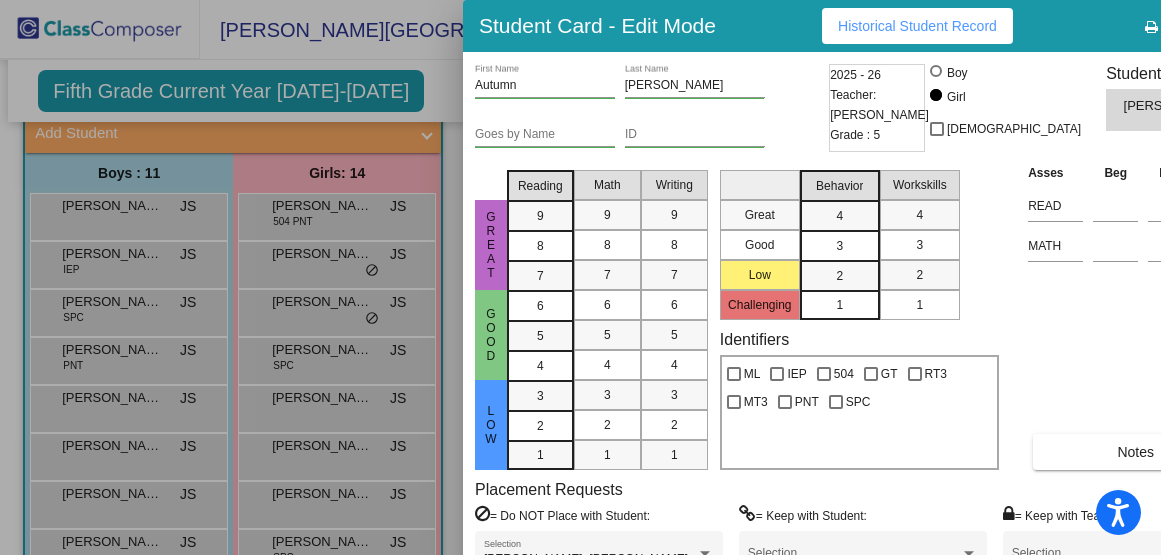 click at bounding box center (1215, 27) 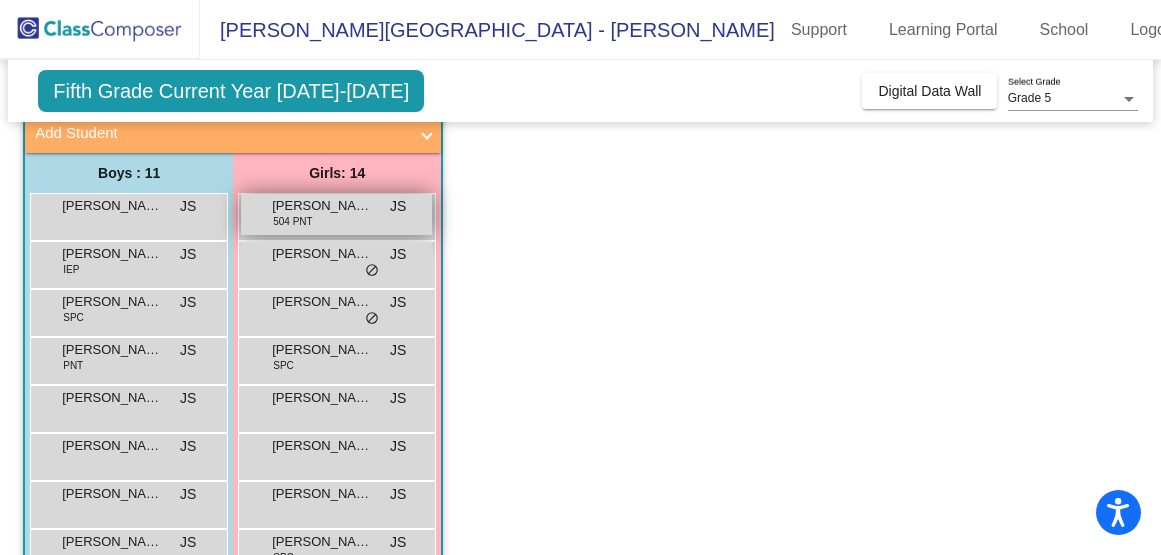 click on "Adylynne Mahoney 504 PNT JS lock do_not_disturb_alt" at bounding box center (336, 214) 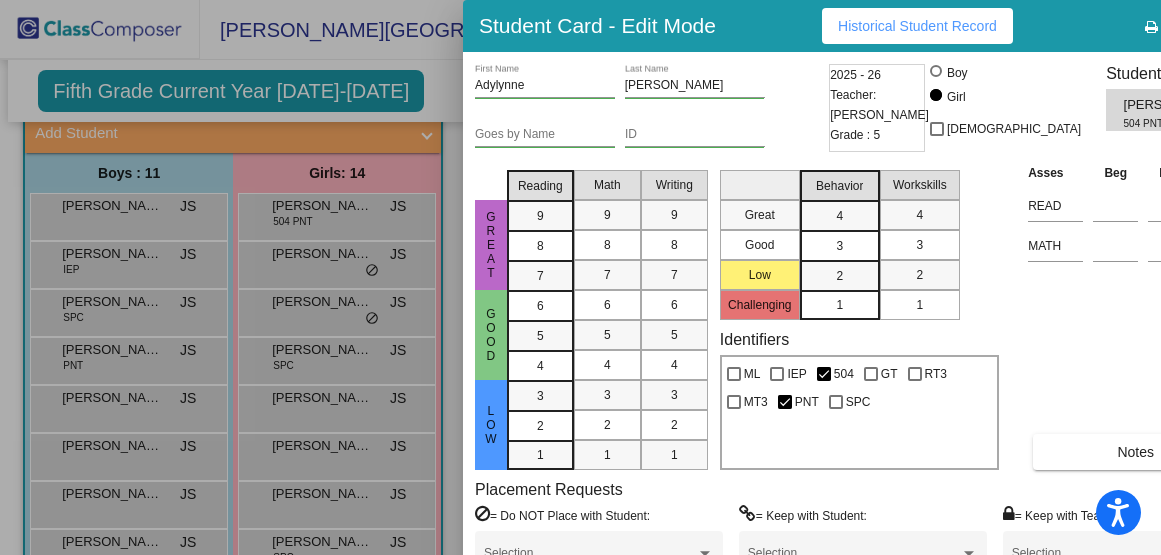 click at bounding box center [1215, 27] 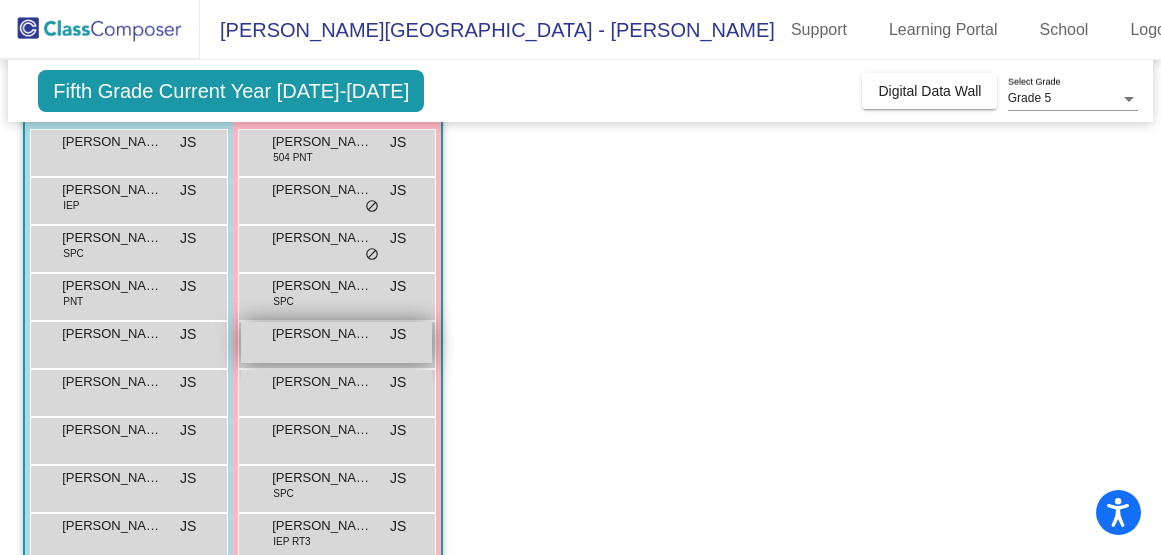 scroll, scrollTop: 195, scrollLeft: 0, axis: vertical 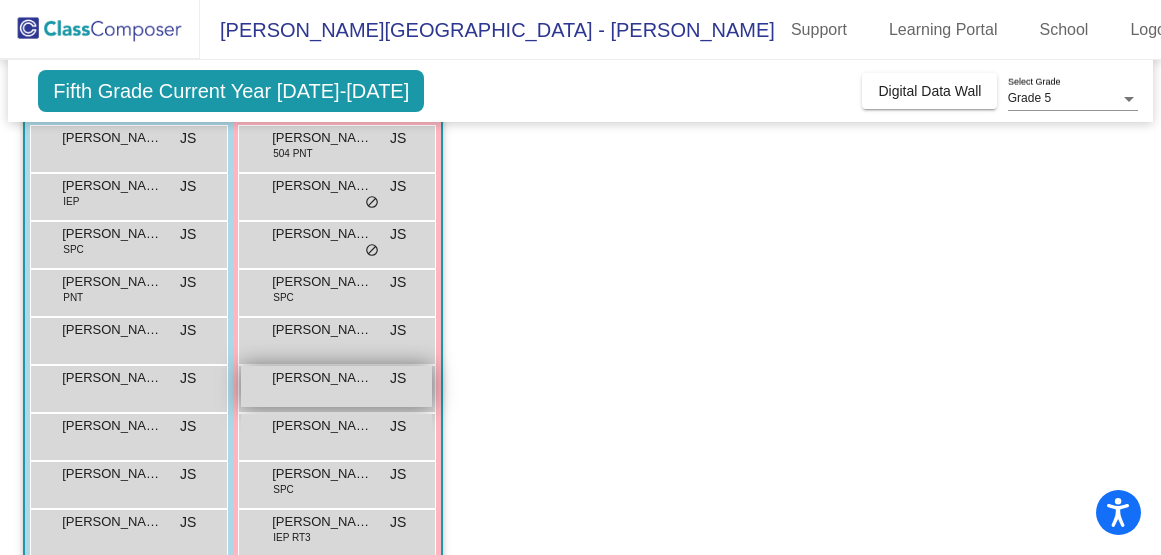 click on "Emmaline Clark JS lock do_not_disturb_alt" at bounding box center [336, 386] 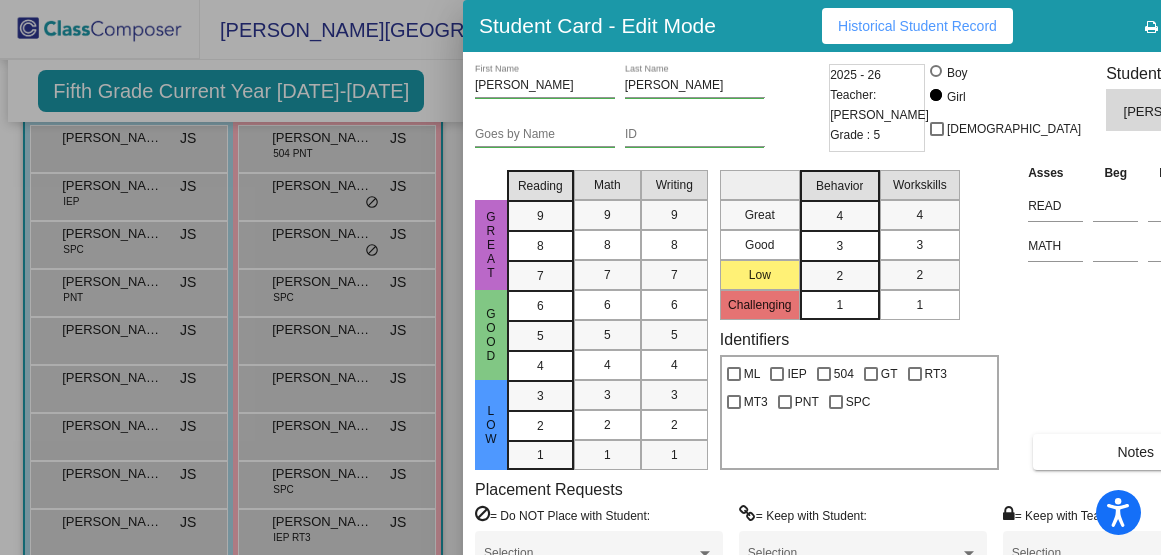 click at bounding box center (1215, 27) 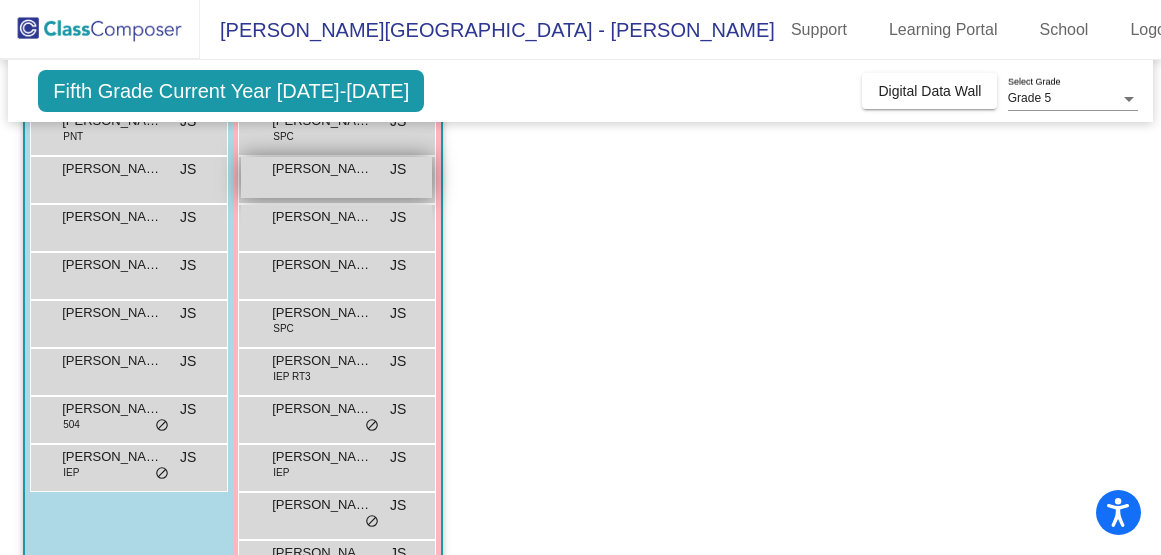 scroll, scrollTop: 352, scrollLeft: 0, axis: vertical 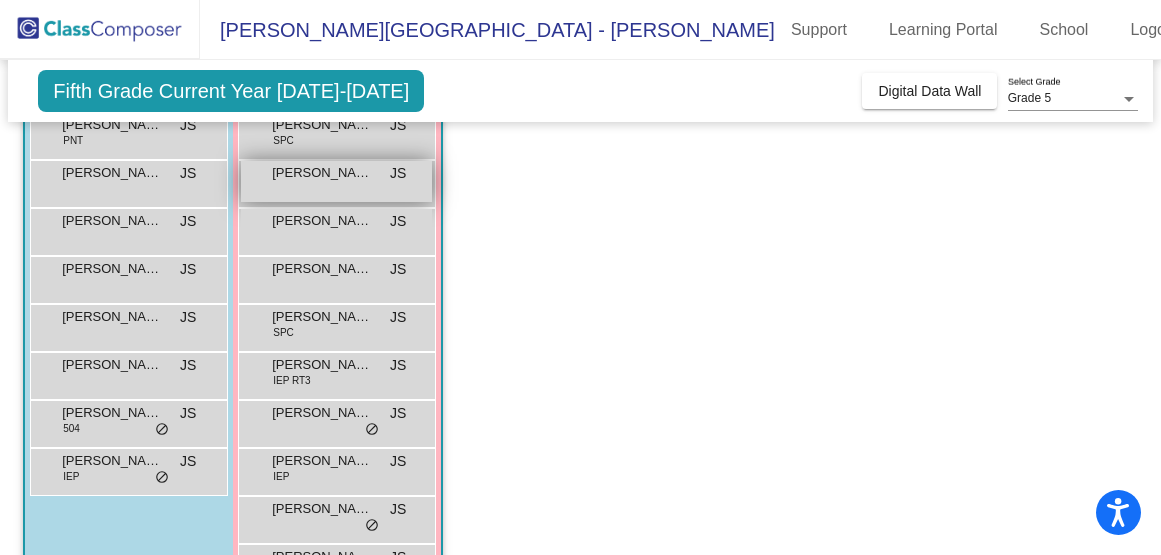 click on "Kennedy Weafer SPC JS lock do_not_disturb_alt" at bounding box center [336, 325] 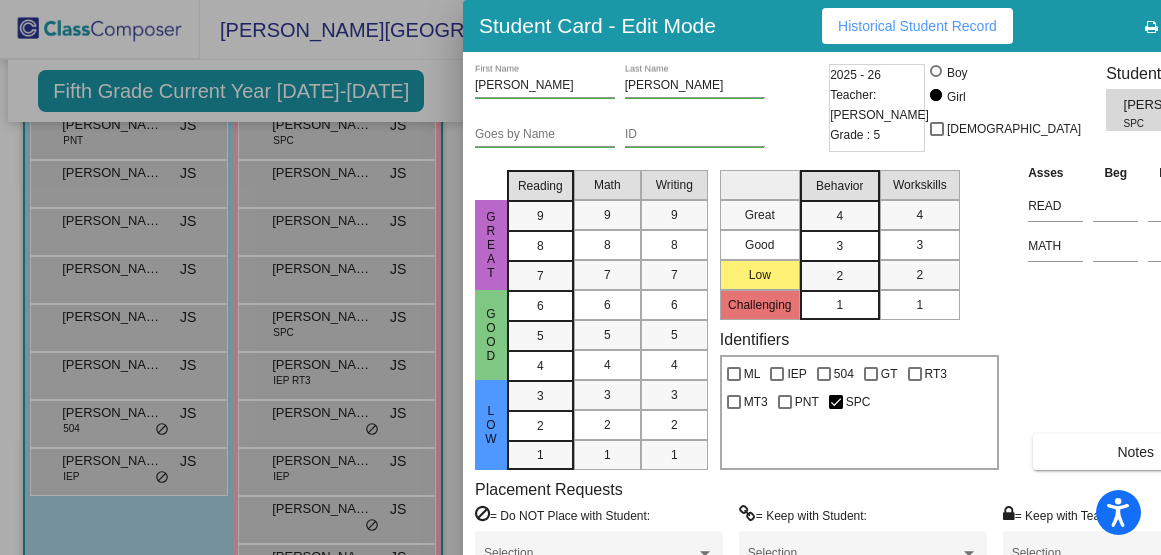 click at bounding box center (1215, 27) 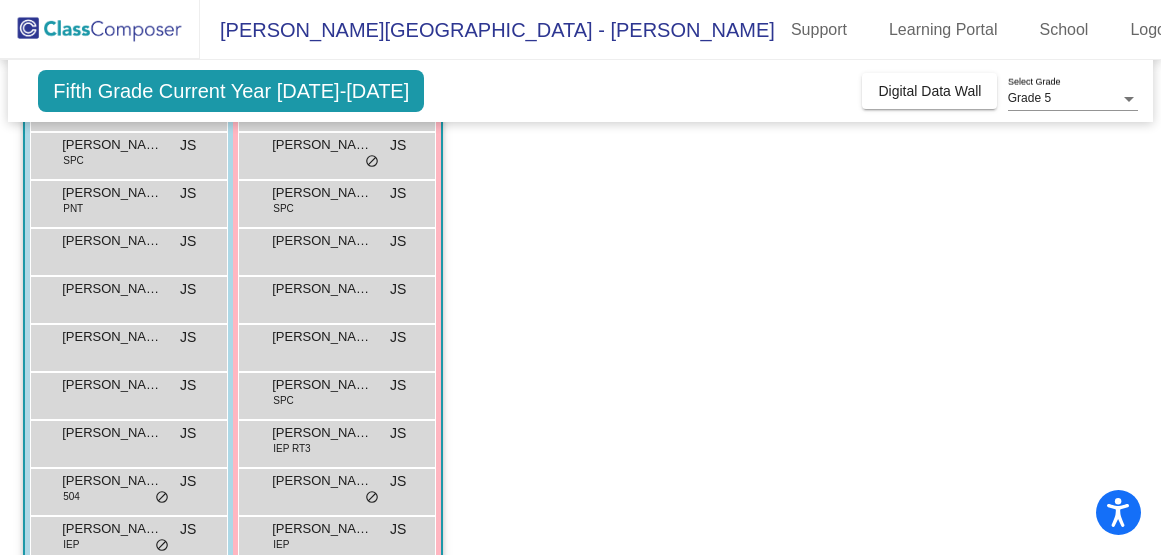 scroll, scrollTop: 283, scrollLeft: 0, axis: vertical 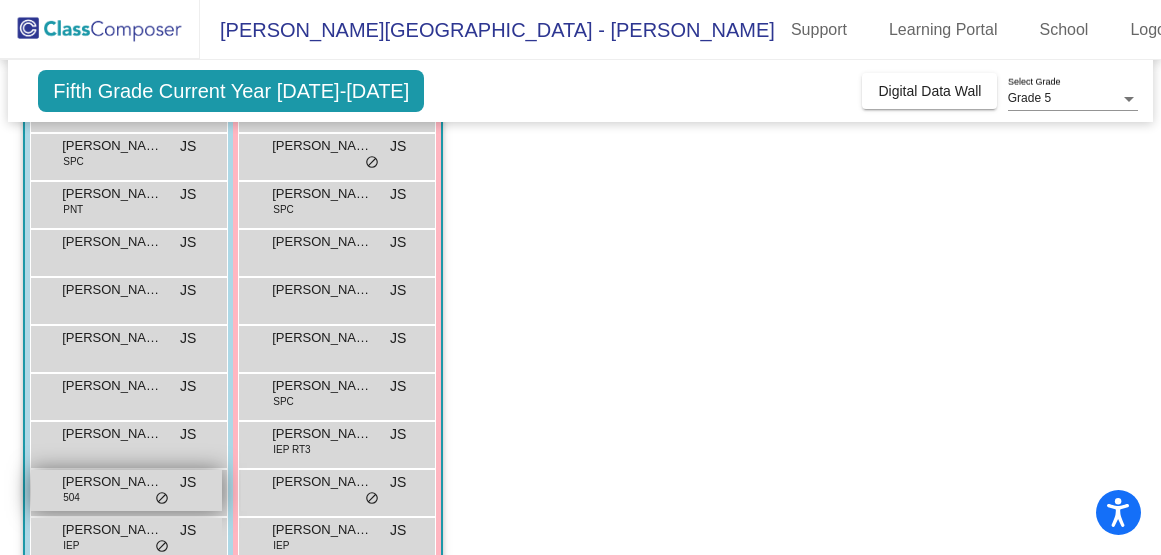 click on "Markus (Prince) Perry Jr. 504 JS lock do_not_disturb_alt" at bounding box center [126, 490] 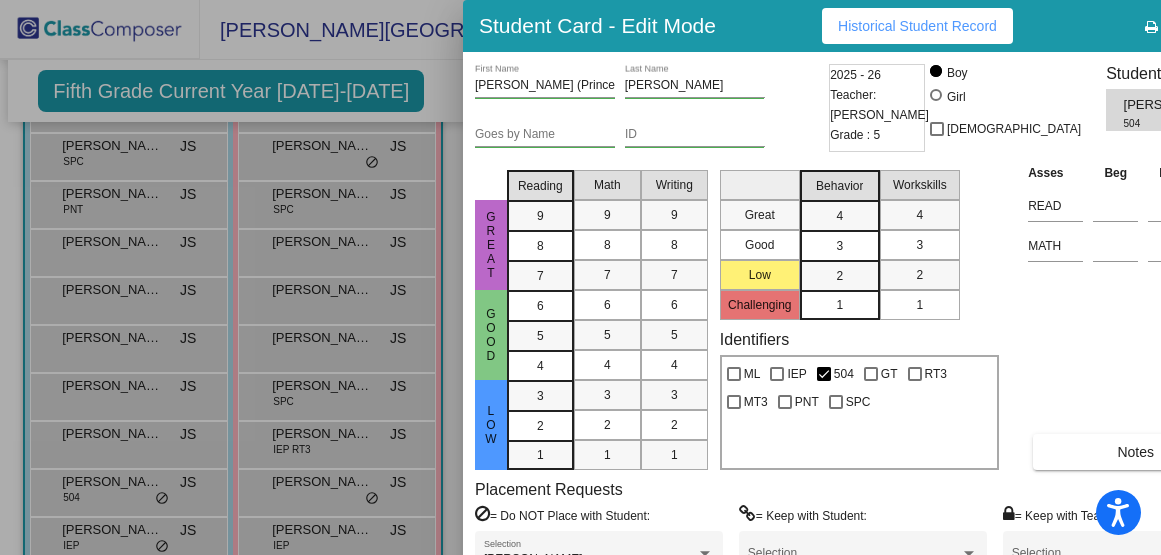 click at bounding box center (1215, 27) 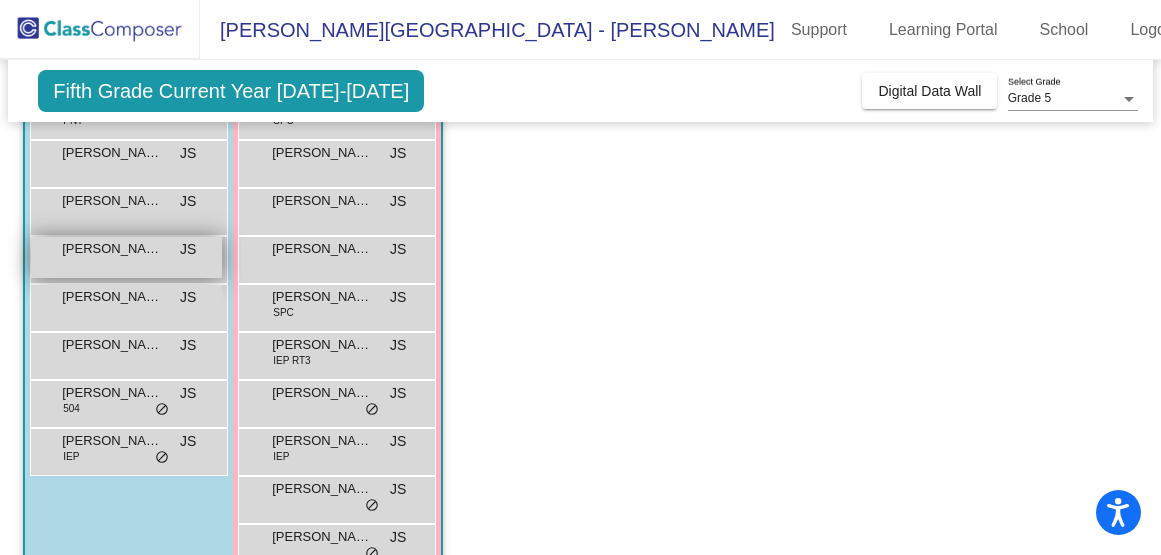 scroll, scrollTop: 377, scrollLeft: 0, axis: vertical 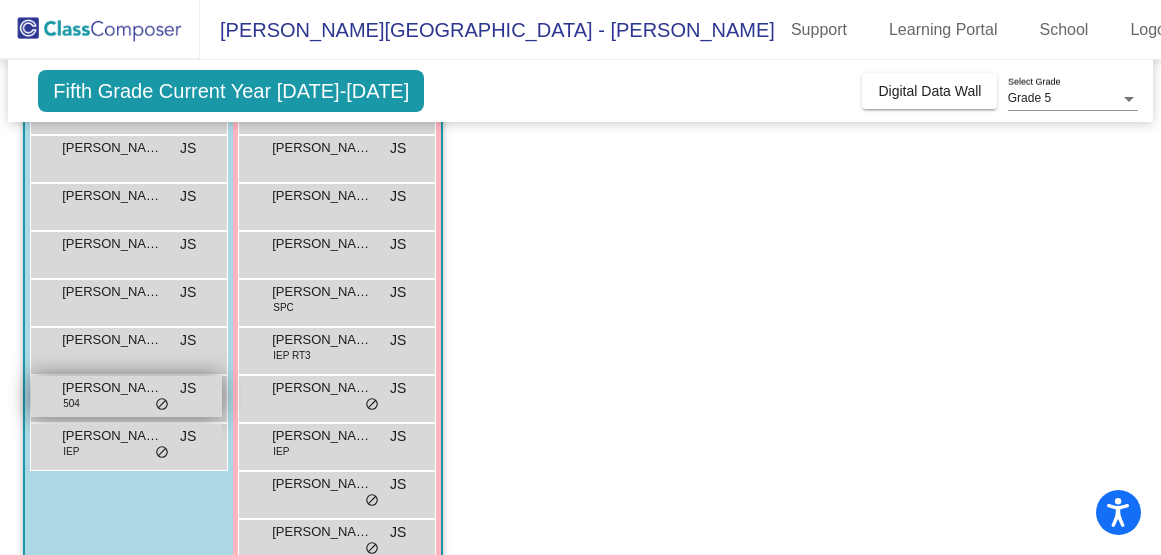 click on "Markus (Prince) Perry Jr. 504 JS lock do_not_disturb_alt" at bounding box center (126, 396) 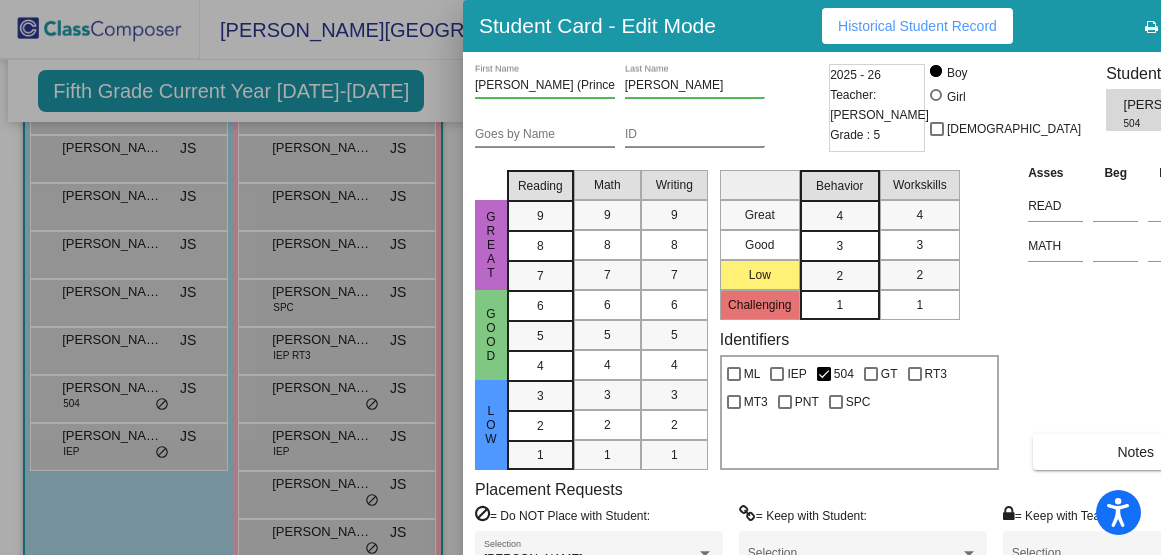 click at bounding box center [1215, 27] 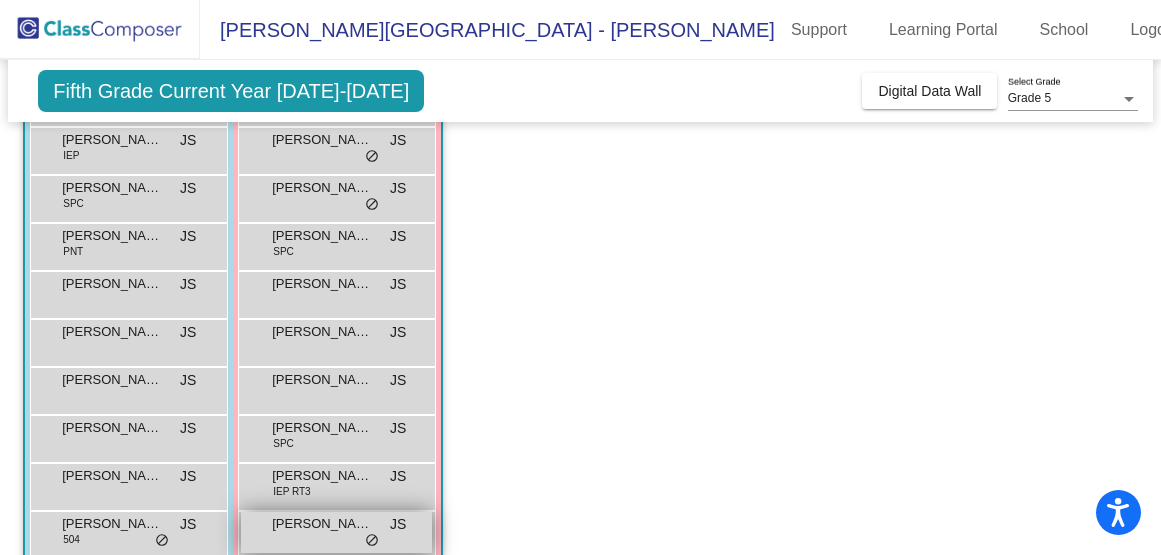 scroll, scrollTop: 245, scrollLeft: 0, axis: vertical 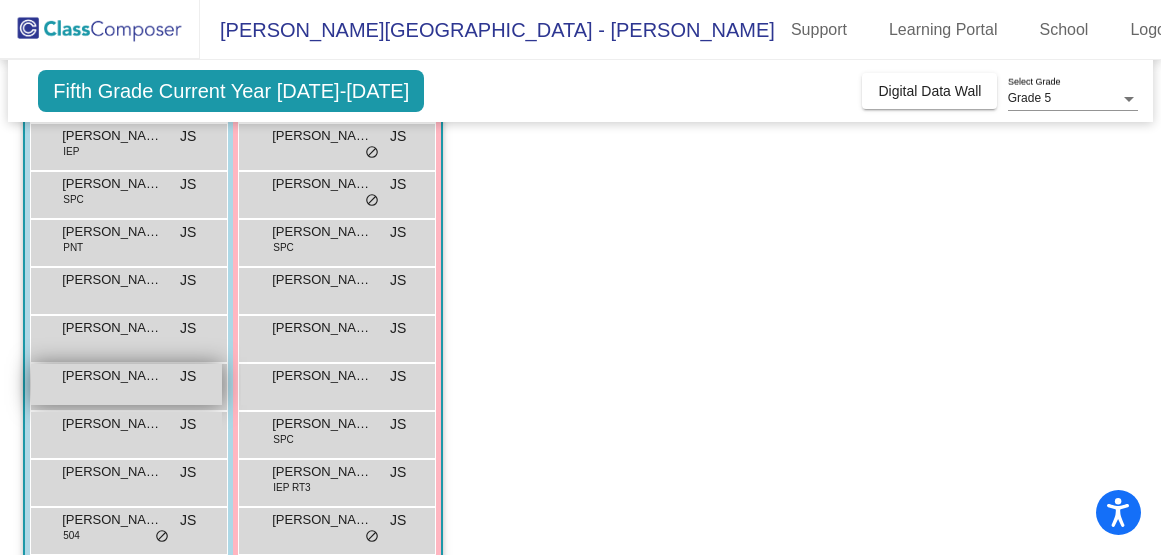 click on "[PERSON_NAME]" at bounding box center [112, 376] 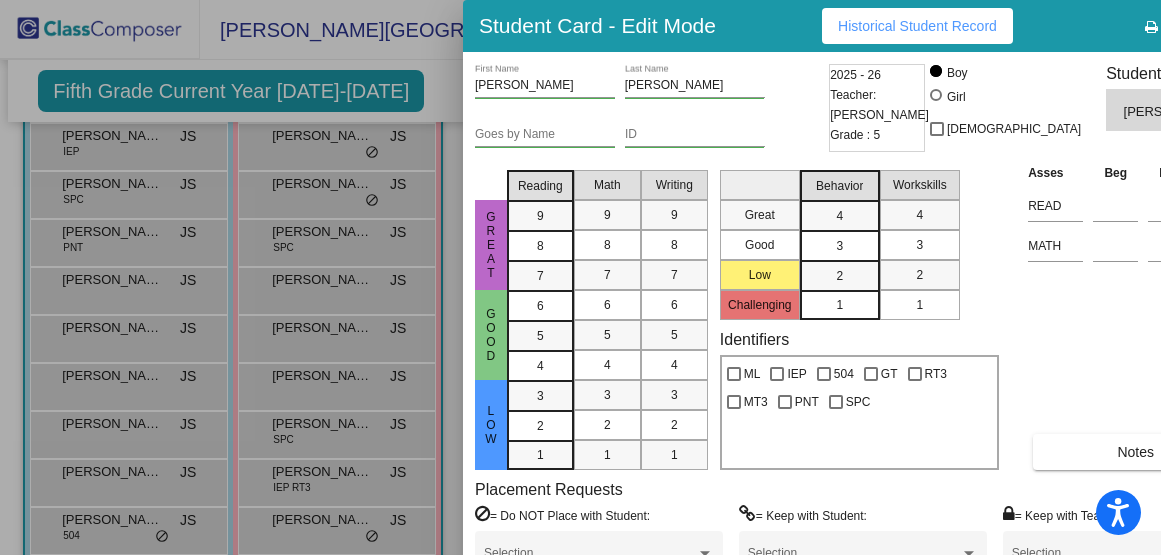 click at bounding box center (1215, 27) 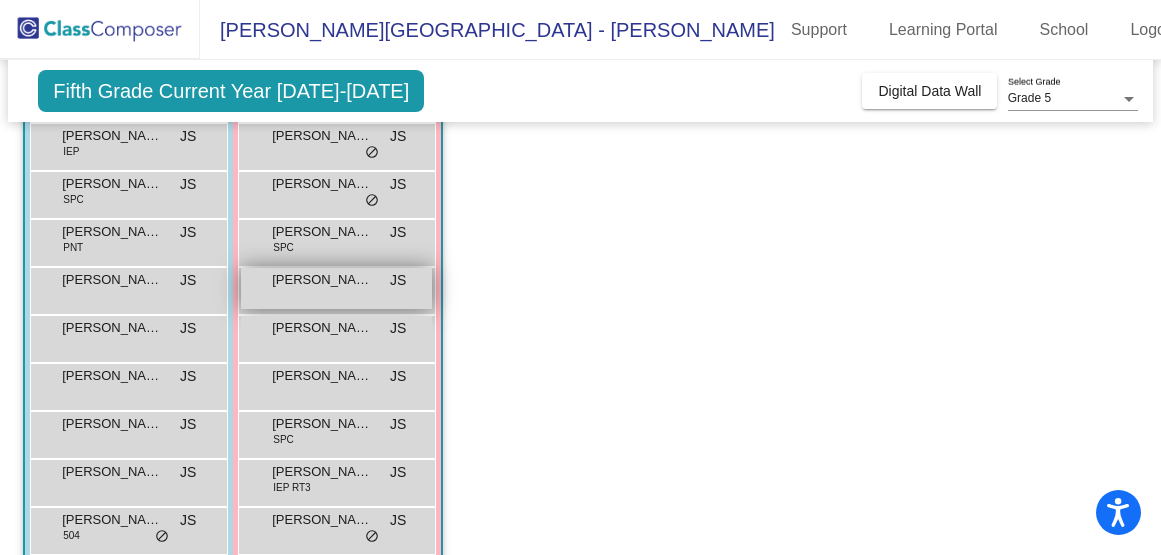 click on "[PERSON_NAME]" at bounding box center [322, 280] 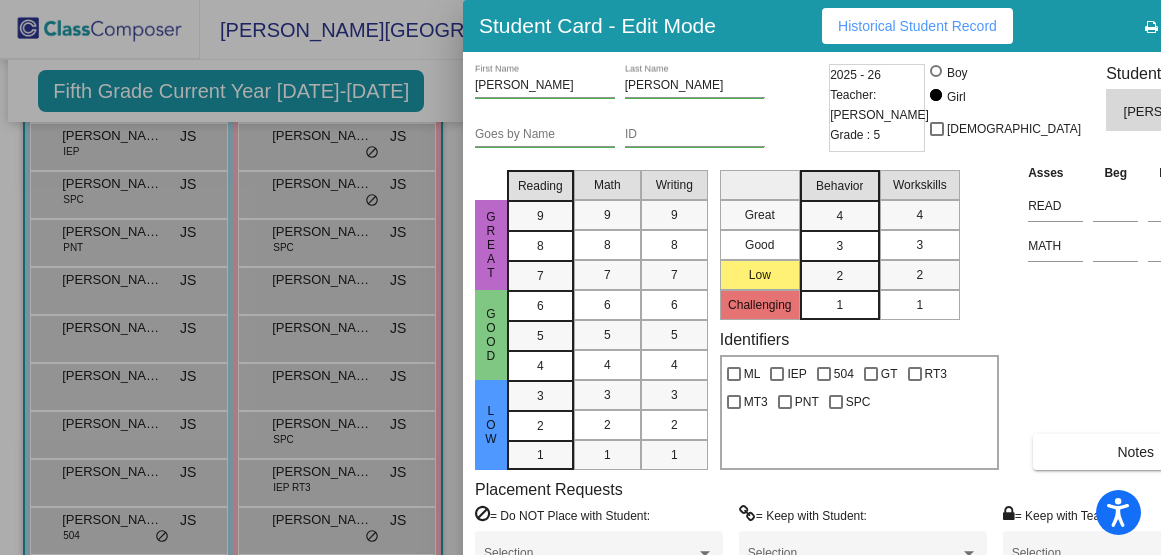 click at bounding box center [1215, 27] 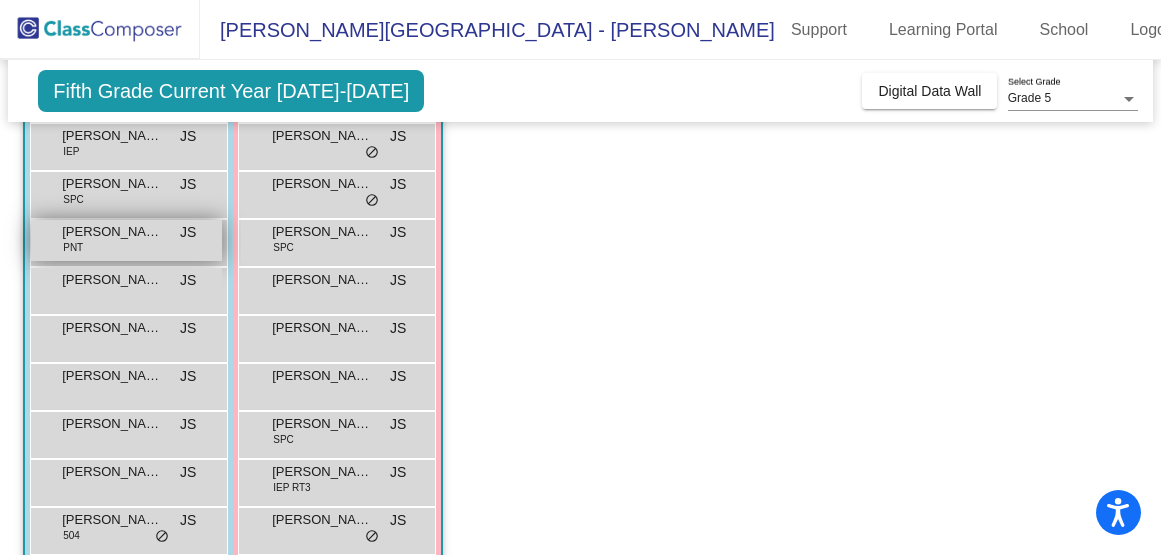 click on "[PERSON_NAME]" at bounding box center [112, 232] 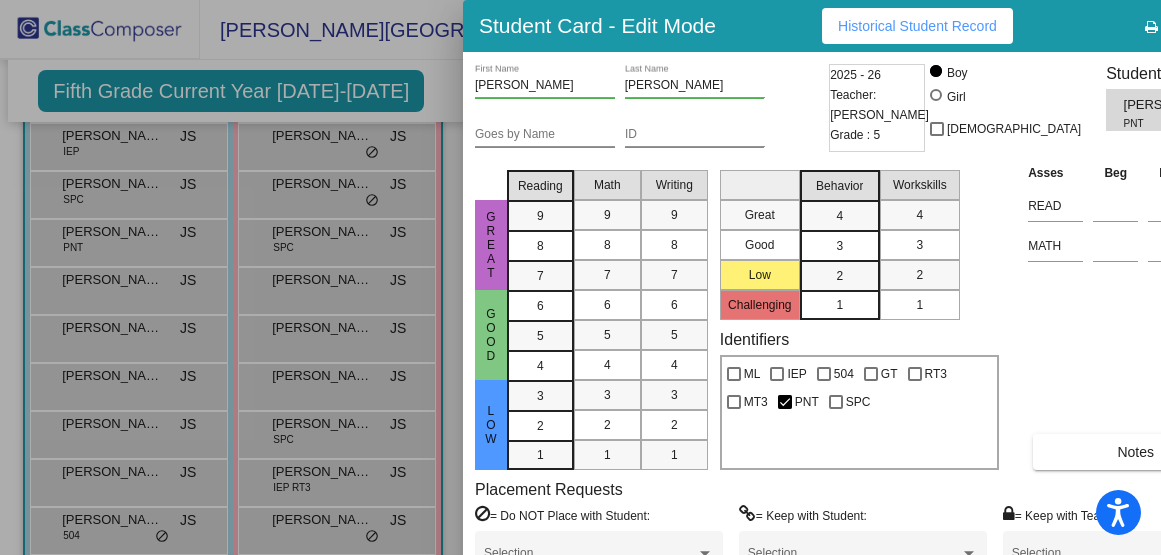 click at bounding box center (1215, 27) 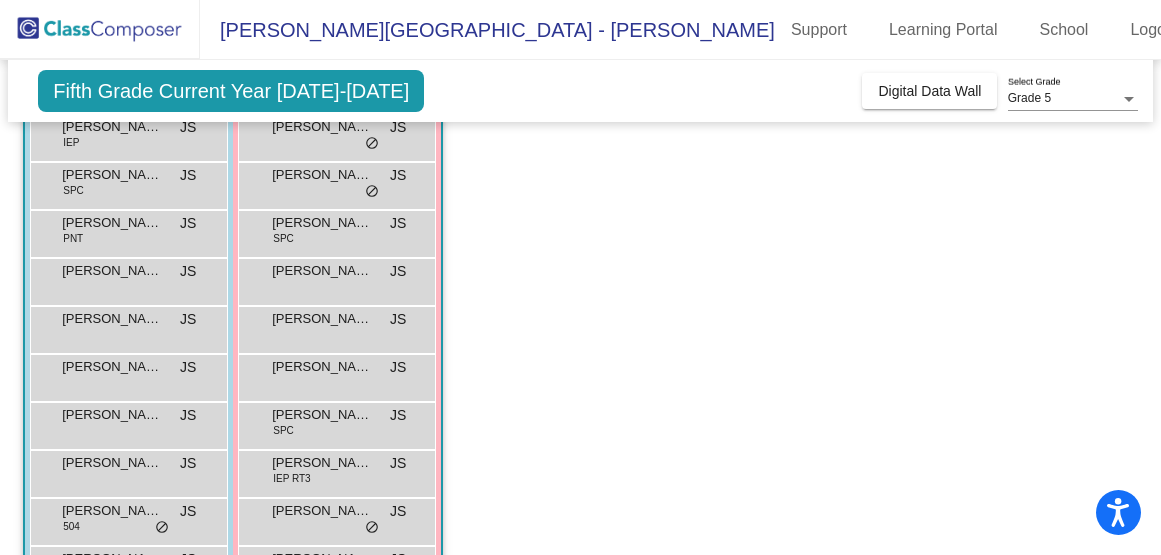 scroll, scrollTop: 106, scrollLeft: 0, axis: vertical 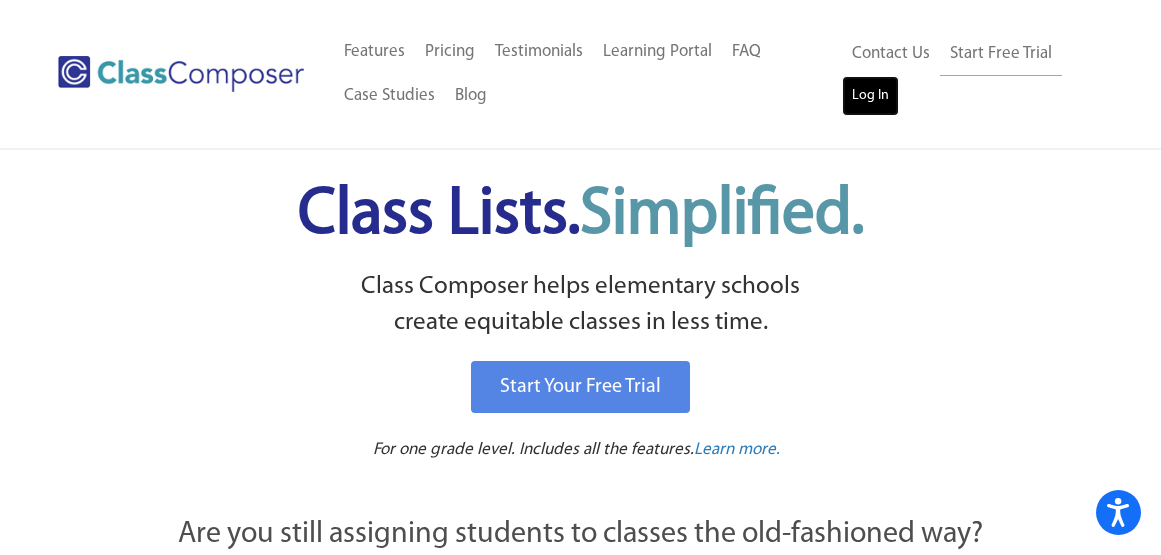 click on "Log In" at bounding box center (870, 96) 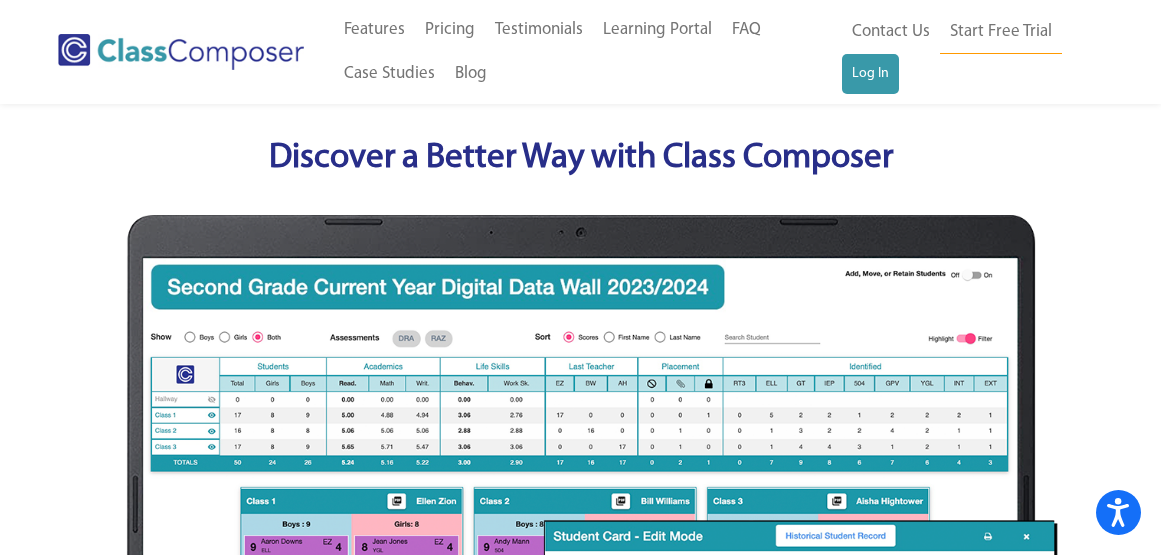 scroll, scrollTop: 832, scrollLeft: 0, axis: vertical 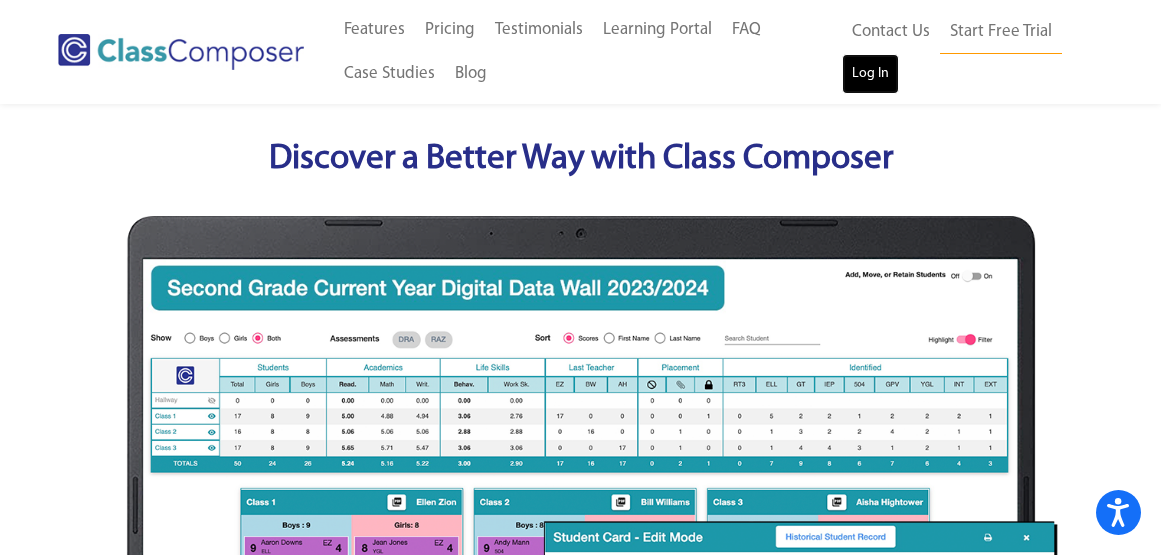click on "Log In" at bounding box center (870, 74) 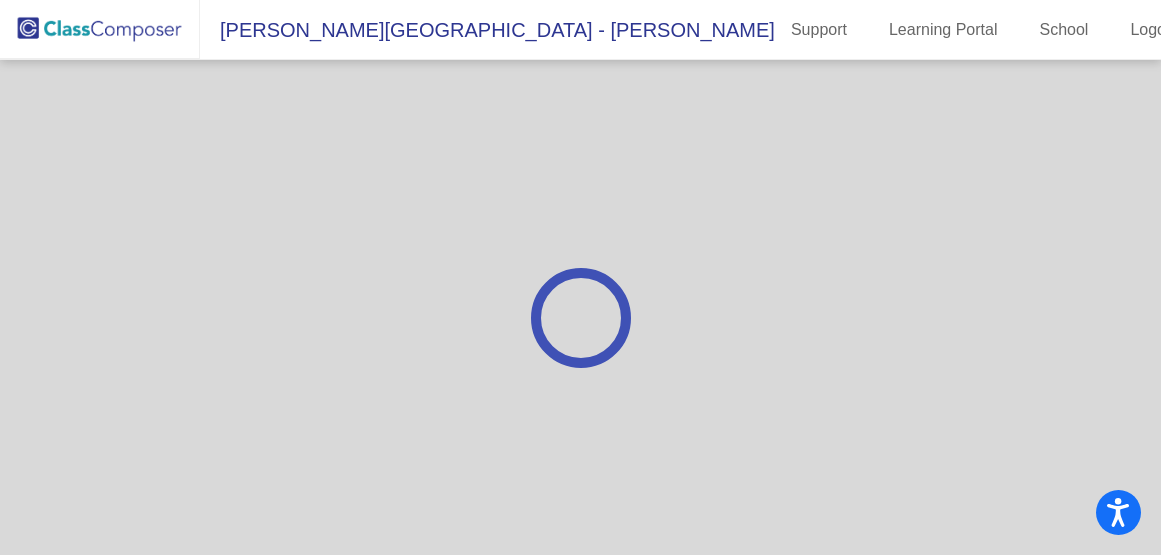 scroll, scrollTop: 0, scrollLeft: 0, axis: both 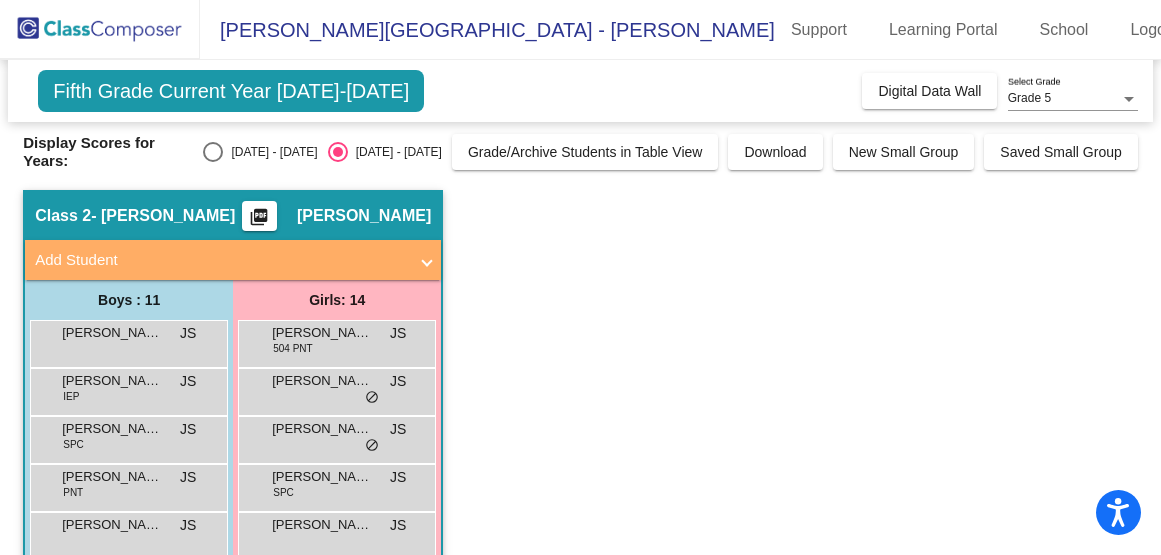 click on "- [PERSON_NAME]" 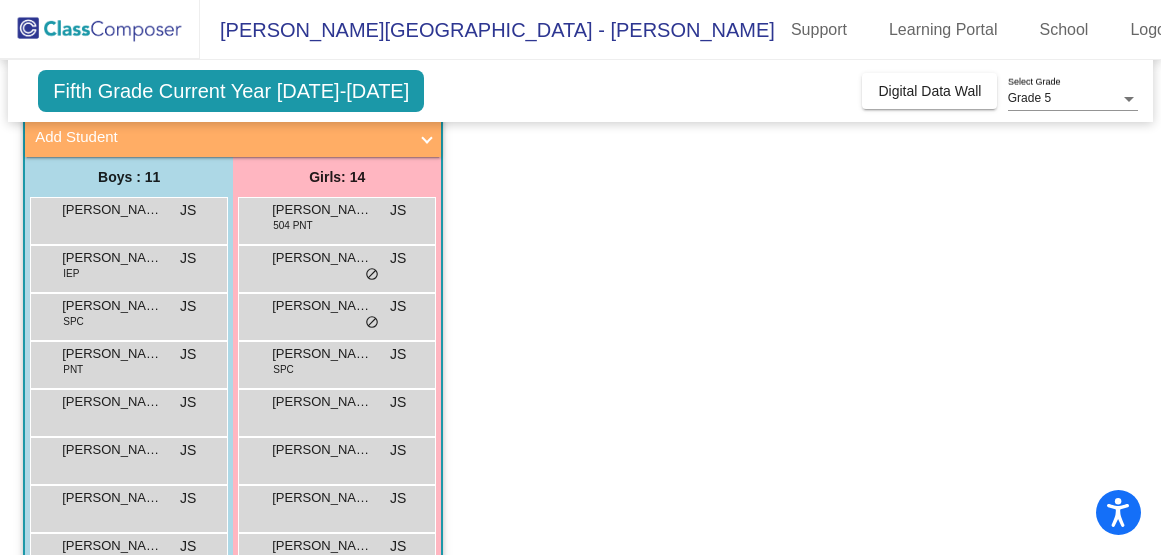 scroll, scrollTop: 0, scrollLeft: 0, axis: both 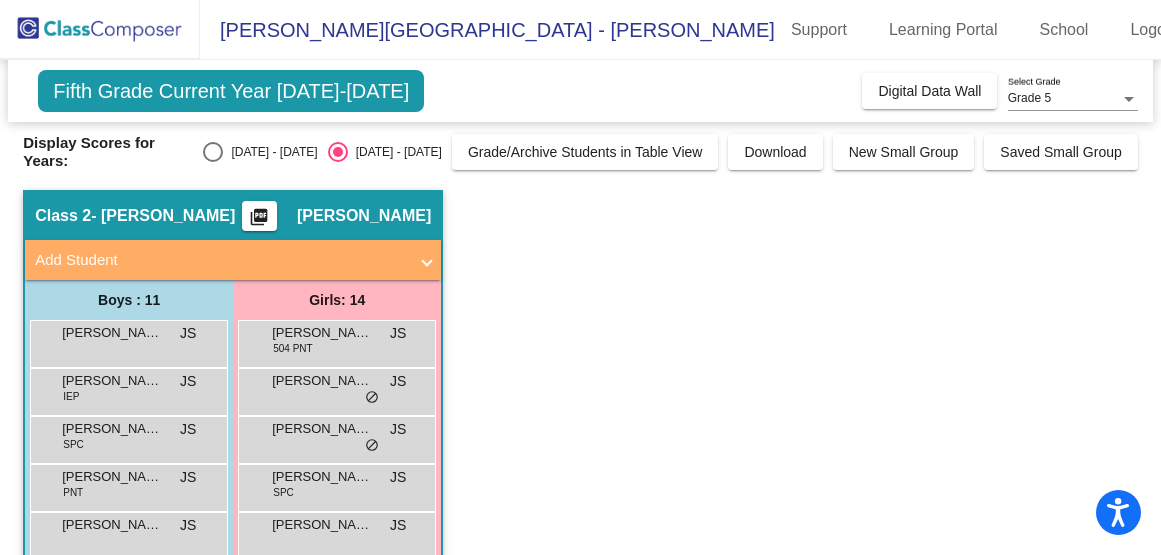 click on "Grade 5 Select Grade" 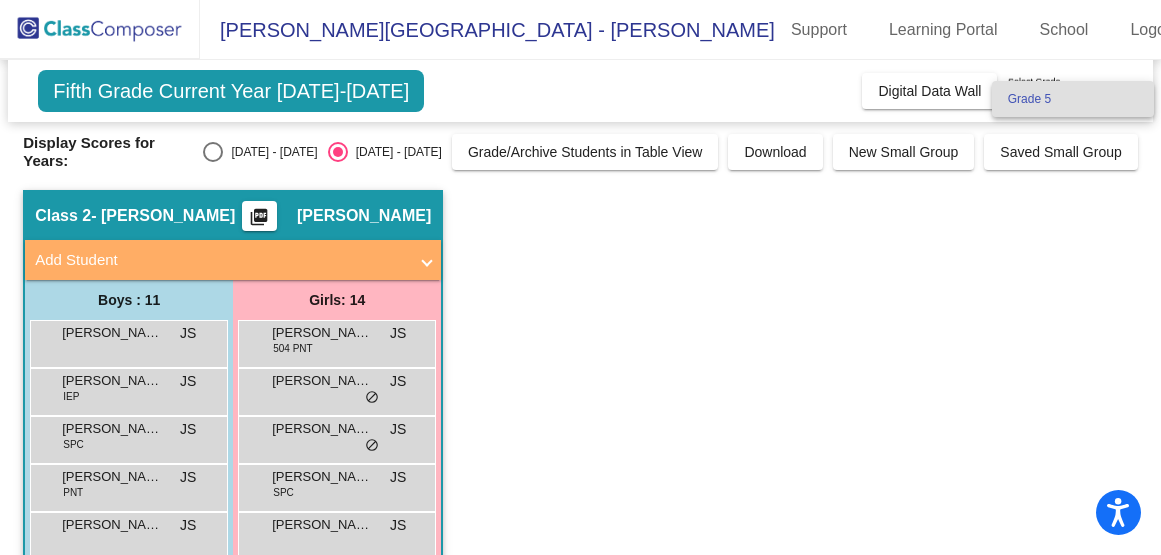 click at bounding box center [580, 277] 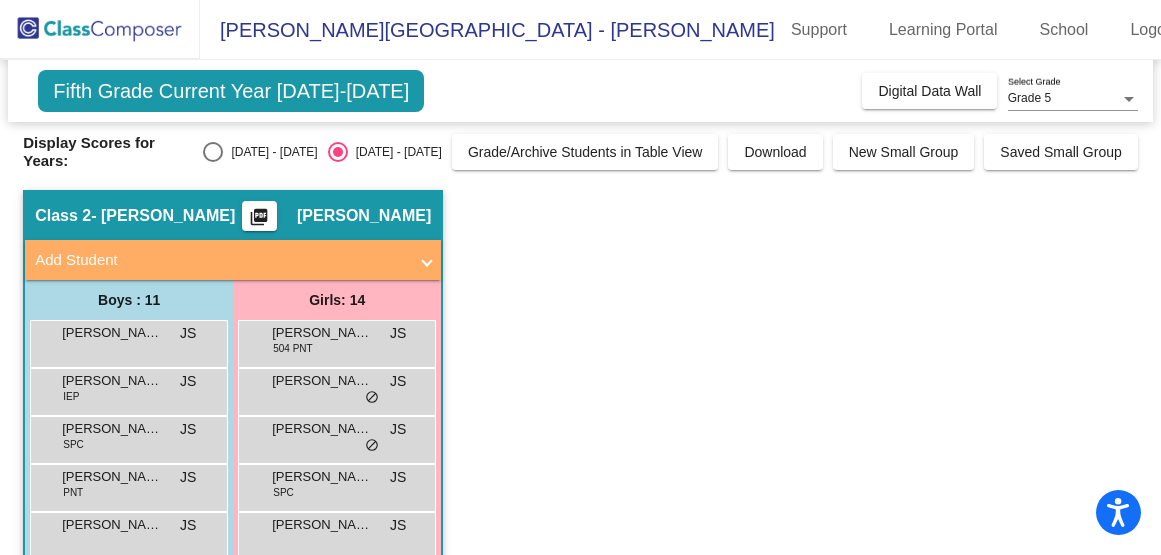 click on "Add Student" at bounding box center (221, 260) 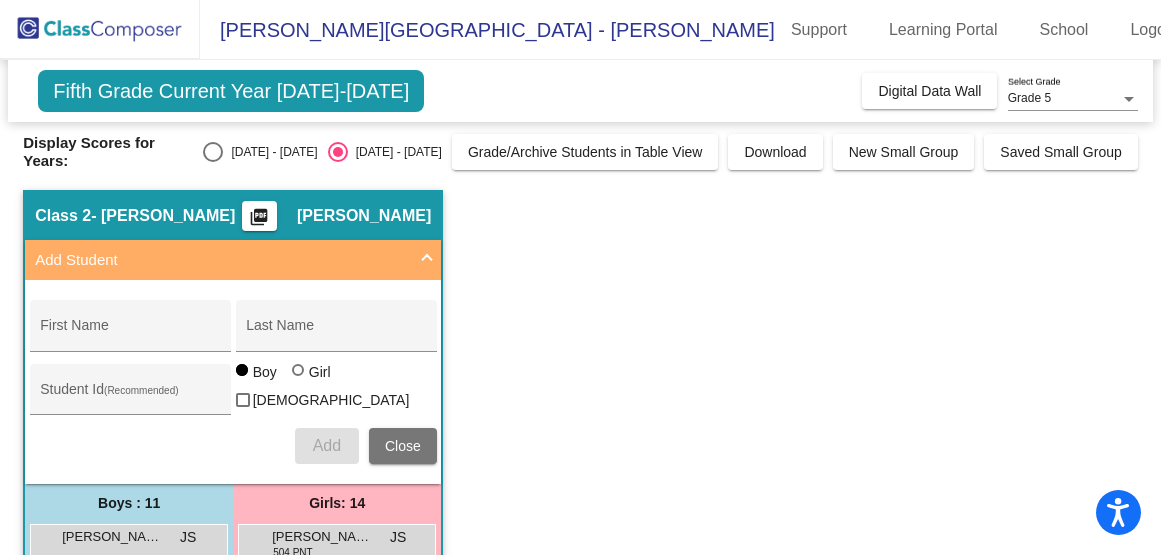 click on "Add Student" at bounding box center [221, 260] 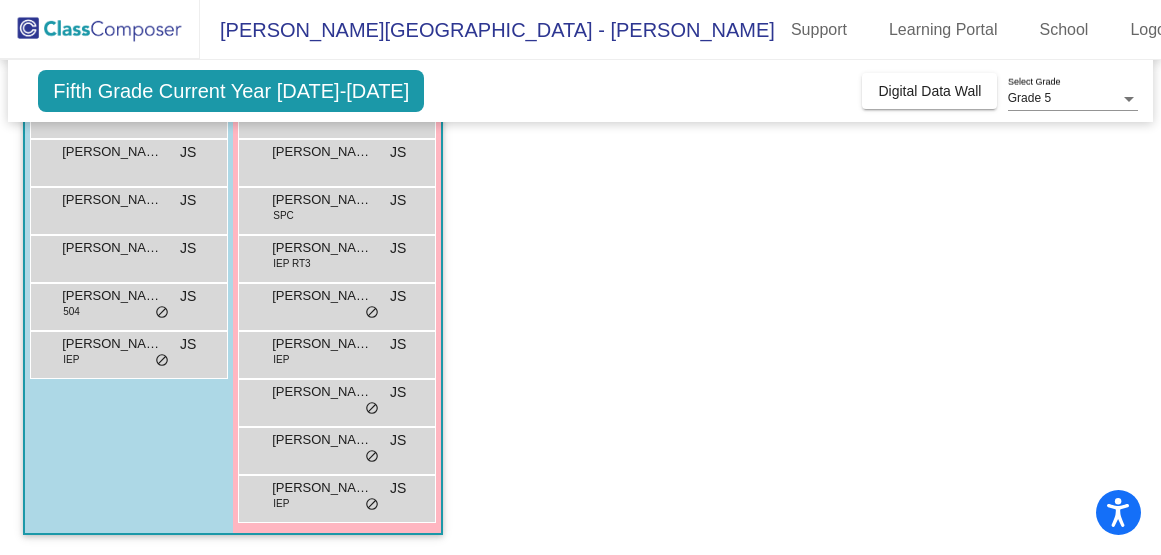 scroll, scrollTop: 0, scrollLeft: 0, axis: both 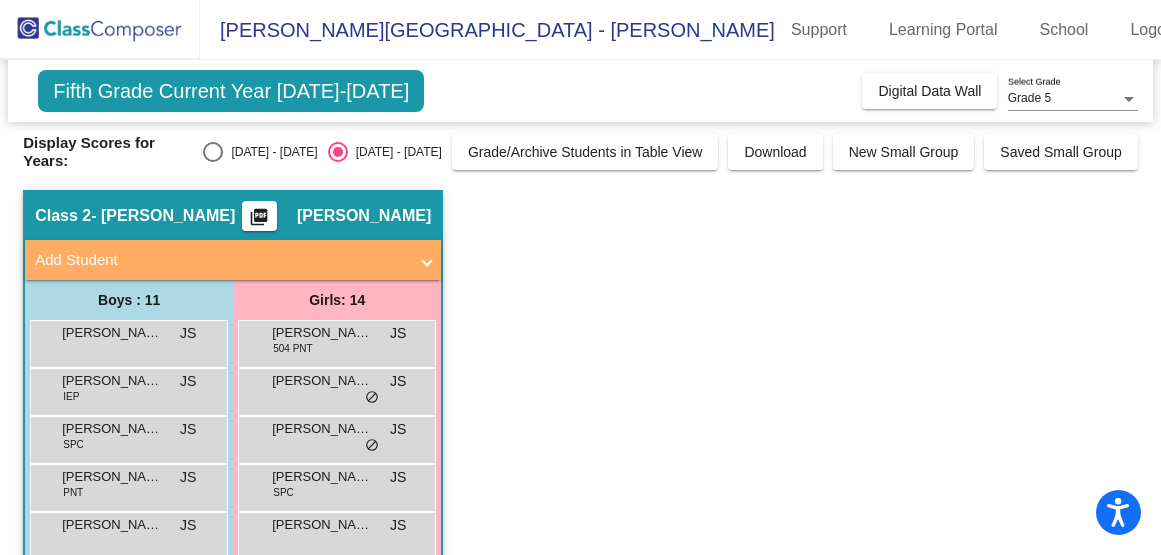click 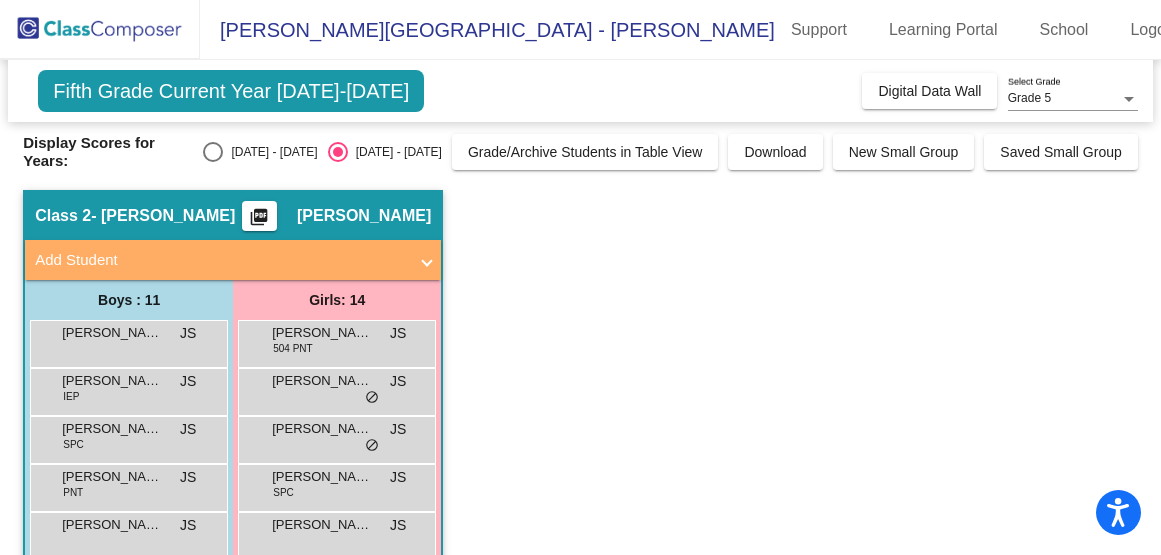 click 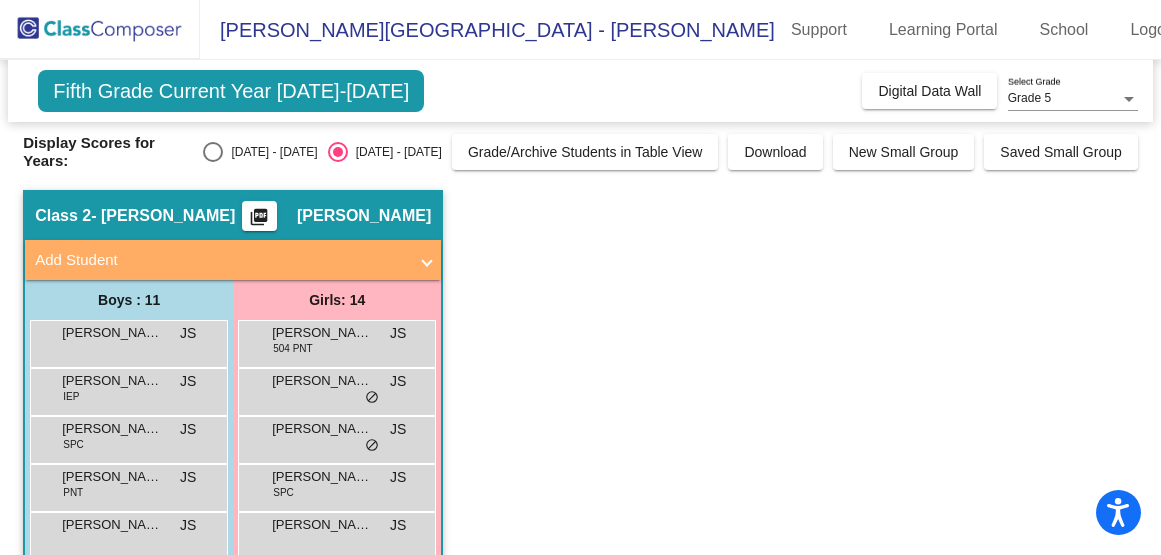 click on "- [PERSON_NAME]" 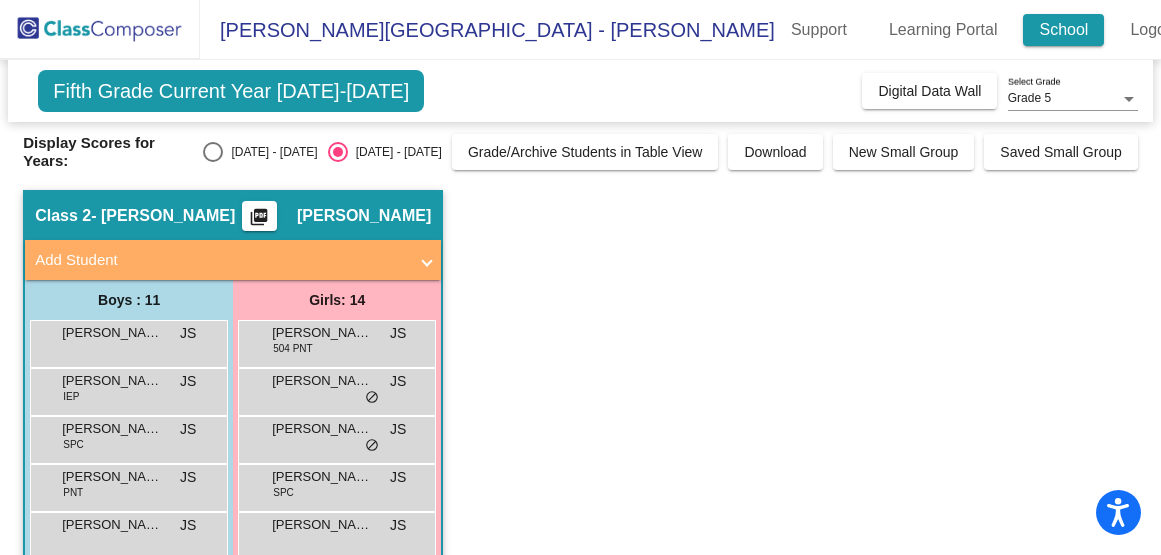 click on "School" 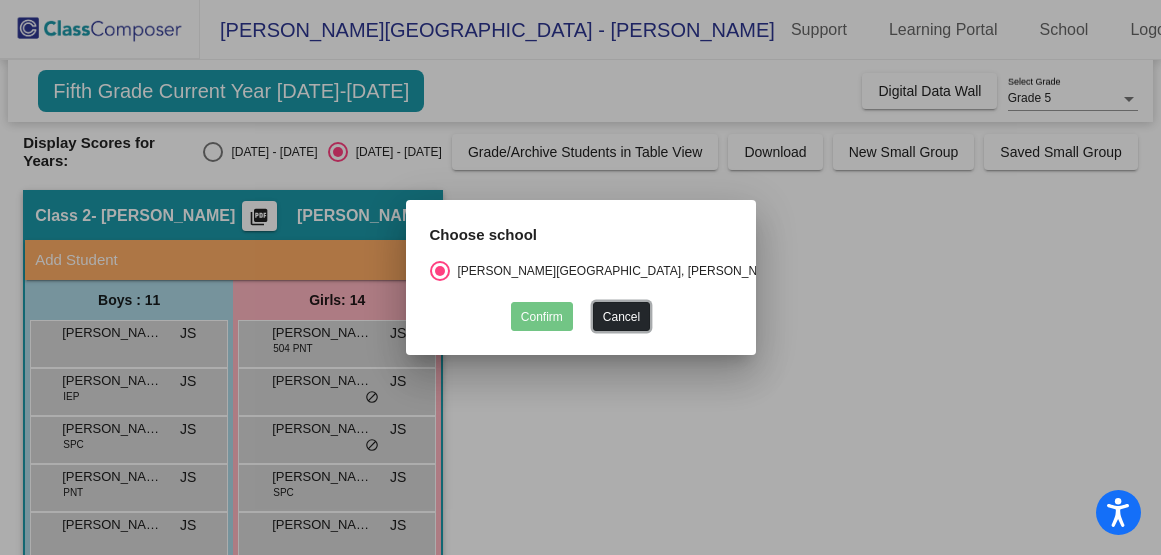 click on "Cancel" at bounding box center (621, 316) 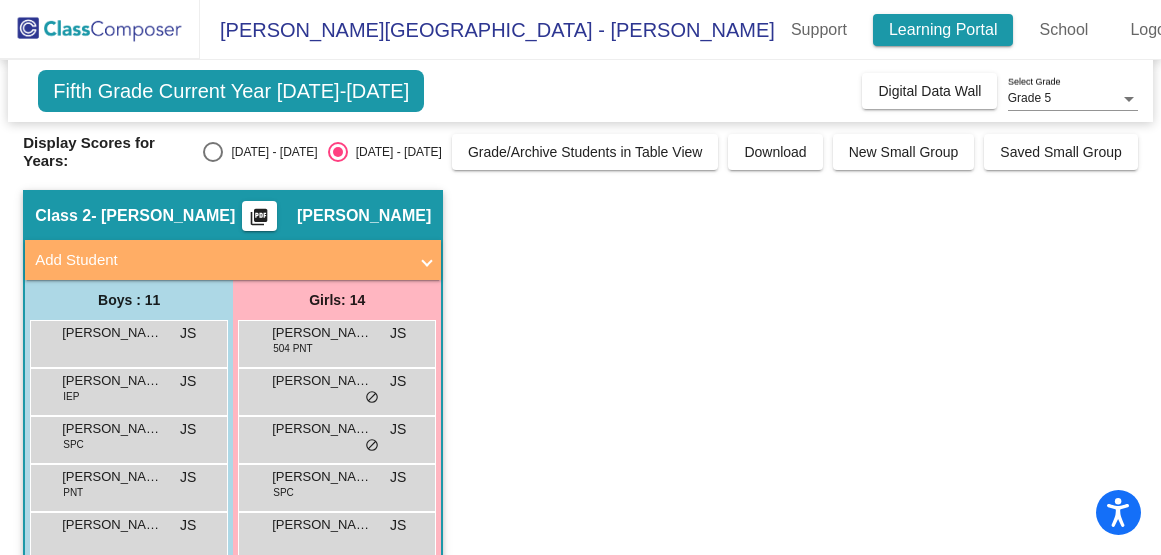 click on "Learning Portal" 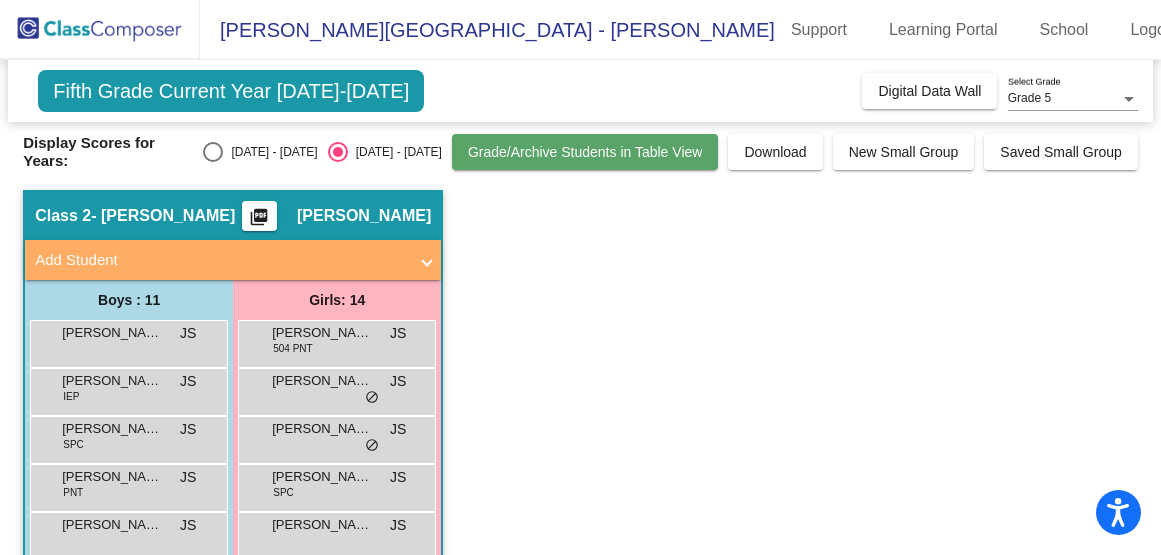 click on "Grade/Archive Students in Table View" 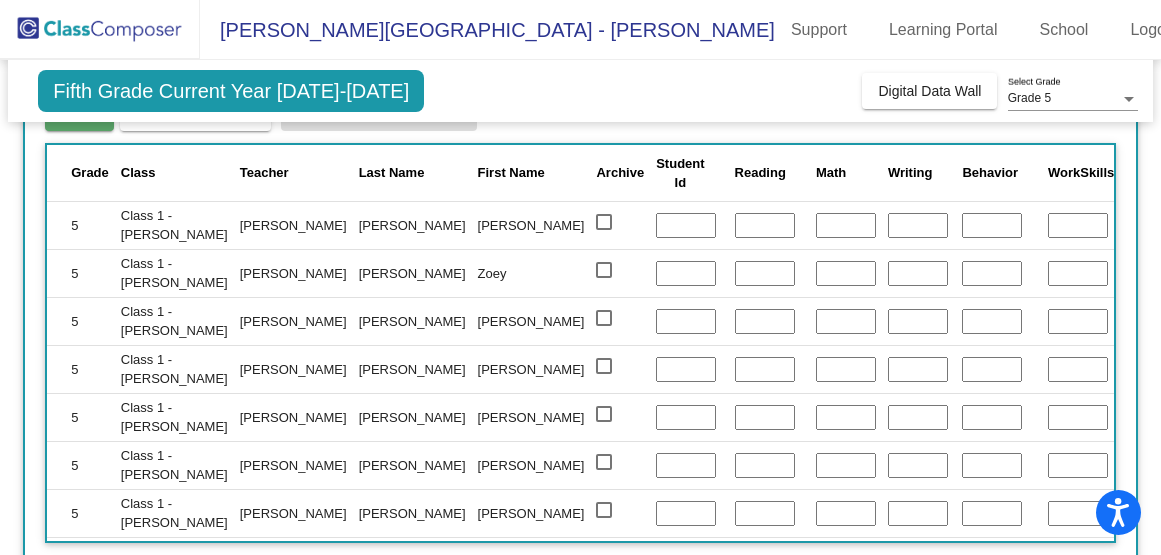 scroll, scrollTop: 286, scrollLeft: 0, axis: vertical 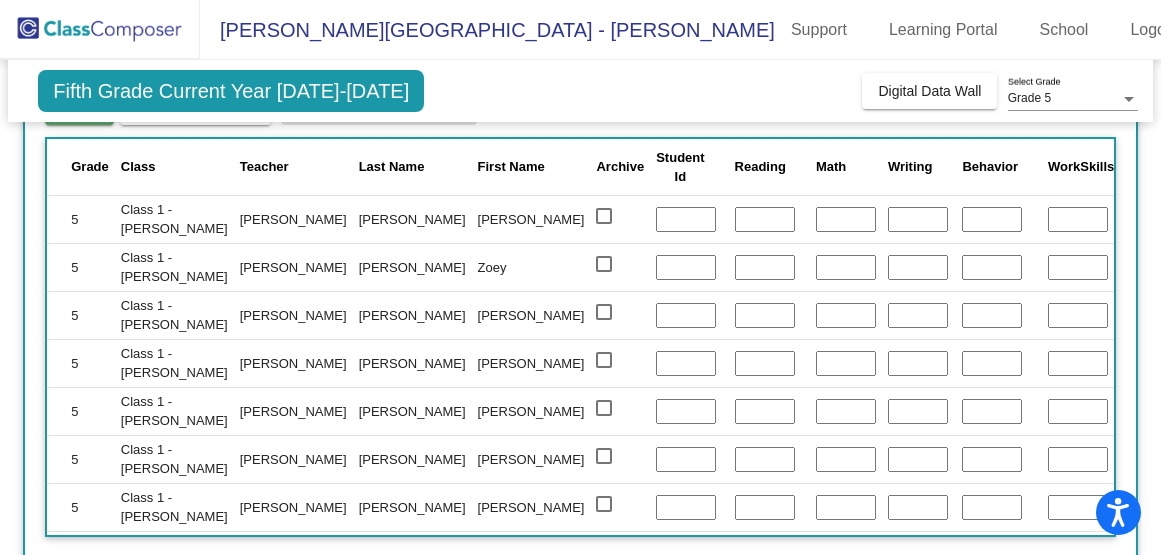 click 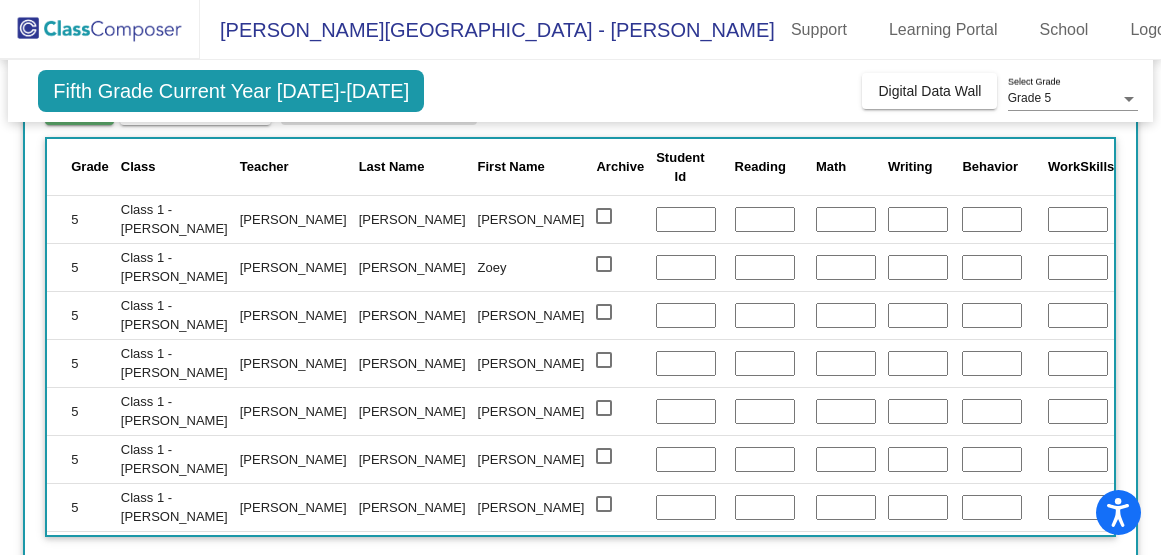 click 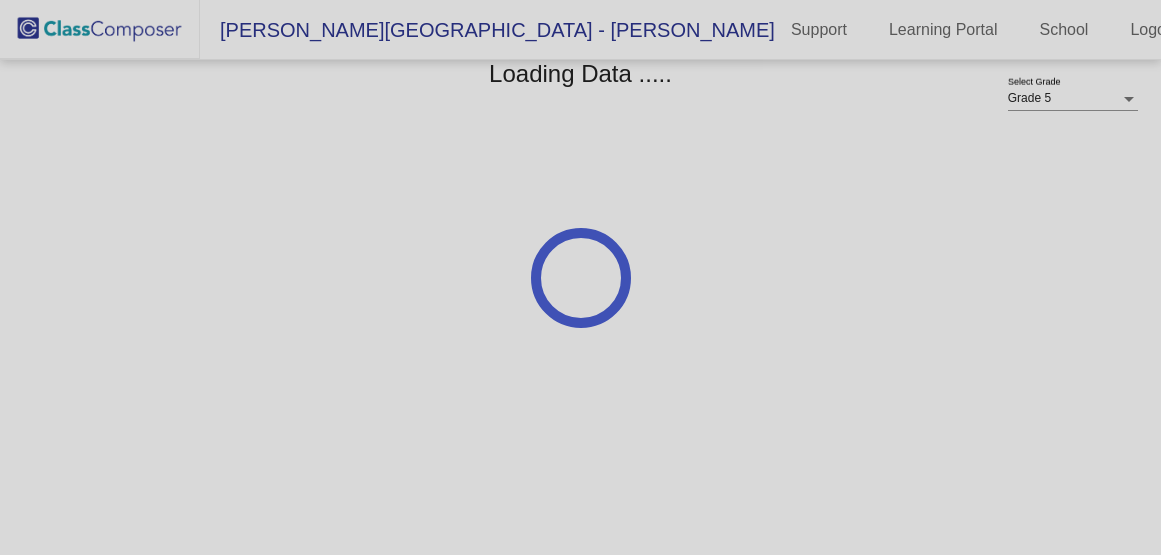scroll, scrollTop: 0, scrollLeft: 0, axis: both 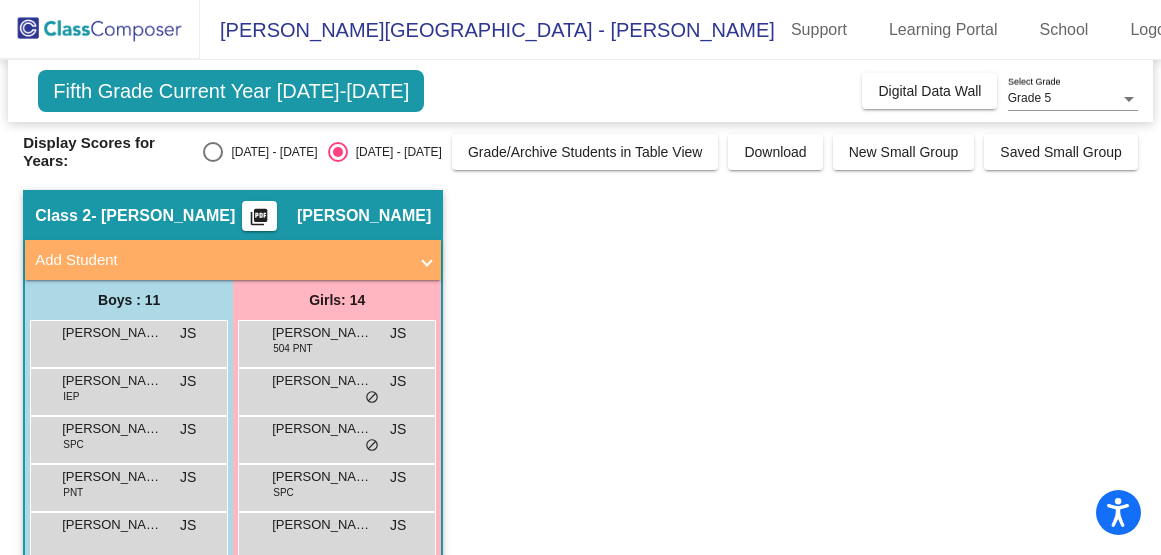 click on "[PERSON_NAME]" 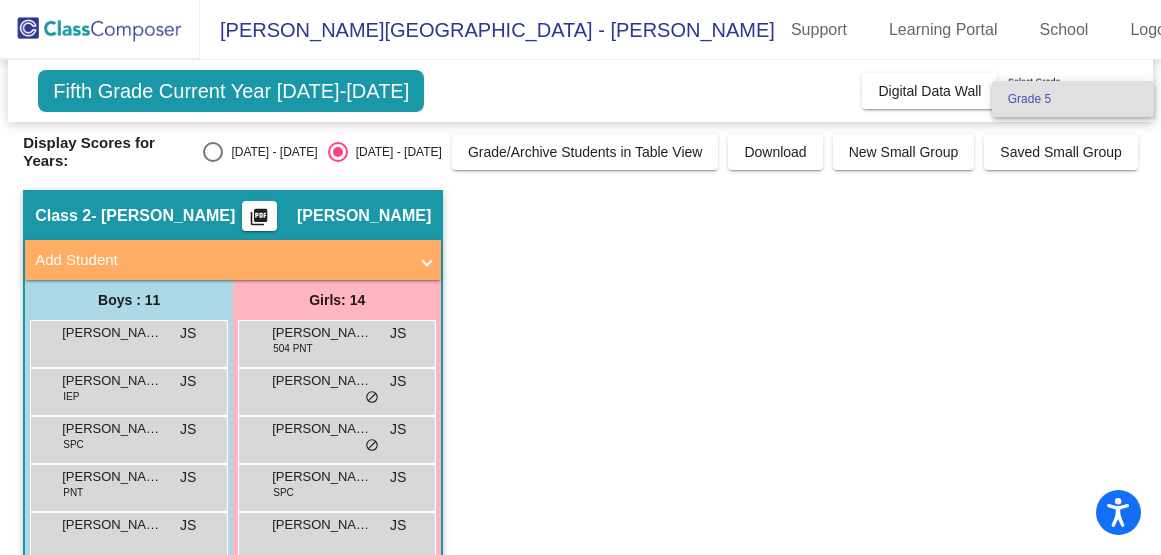 click on "Grade 5" at bounding box center [1073, 99] 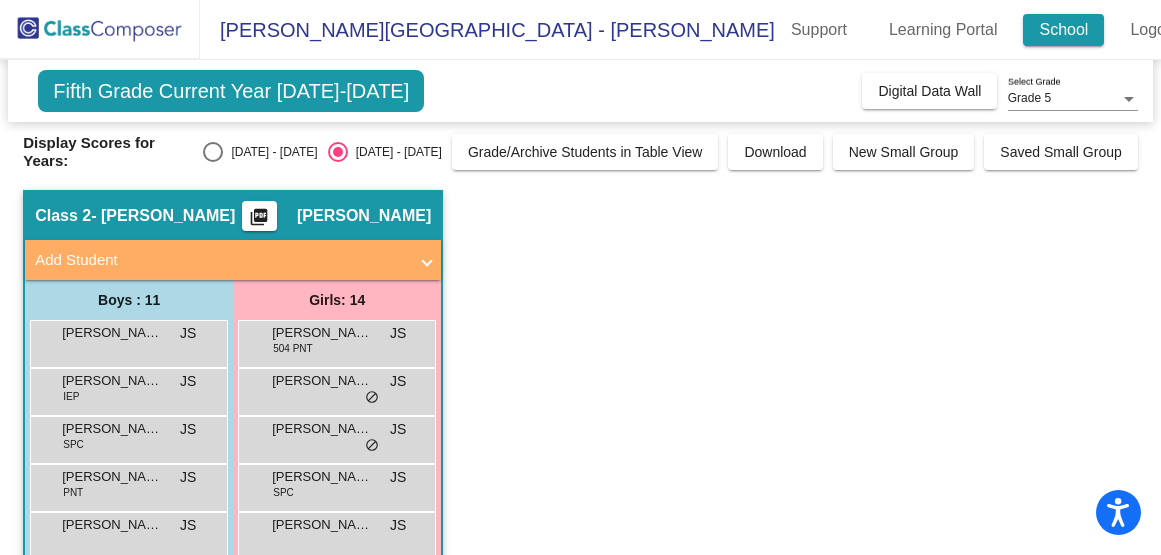 click on "School" 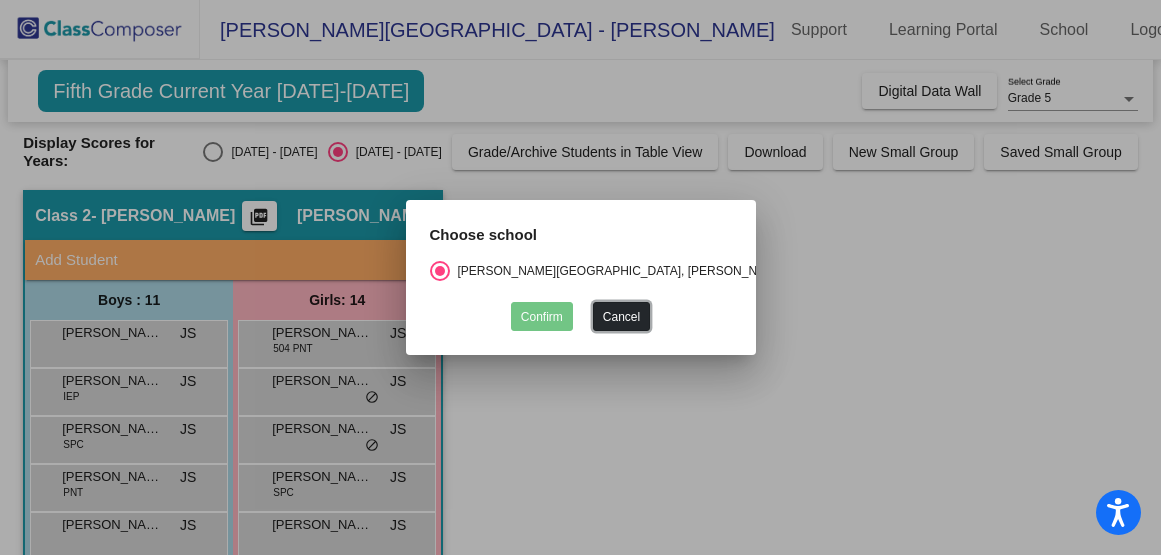 click on "Cancel" at bounding box center [621, 316] 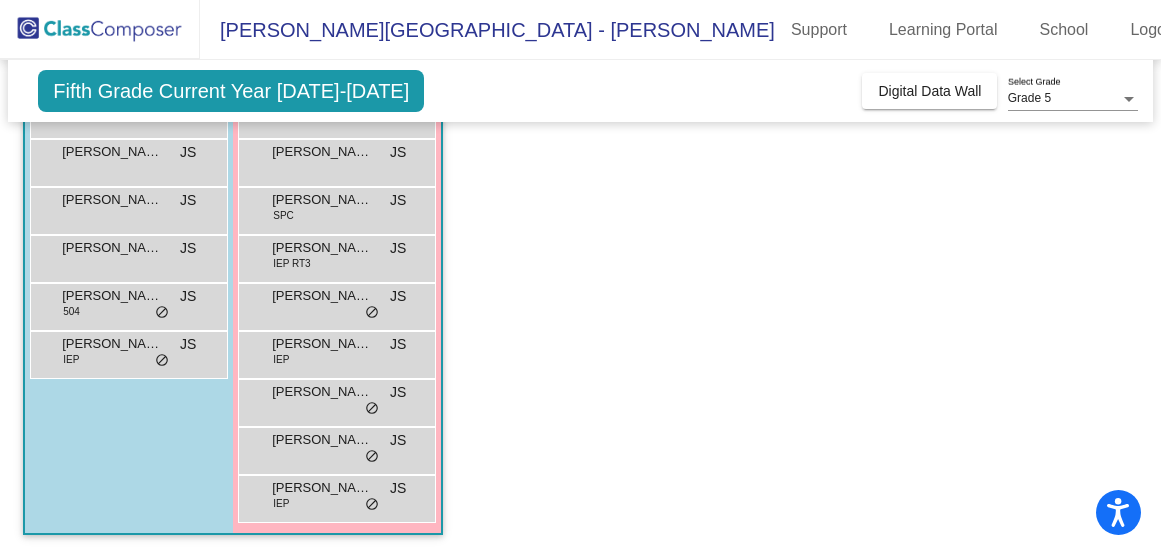scroll, scrollTop: 0, scrollLeft: 0, axis: both 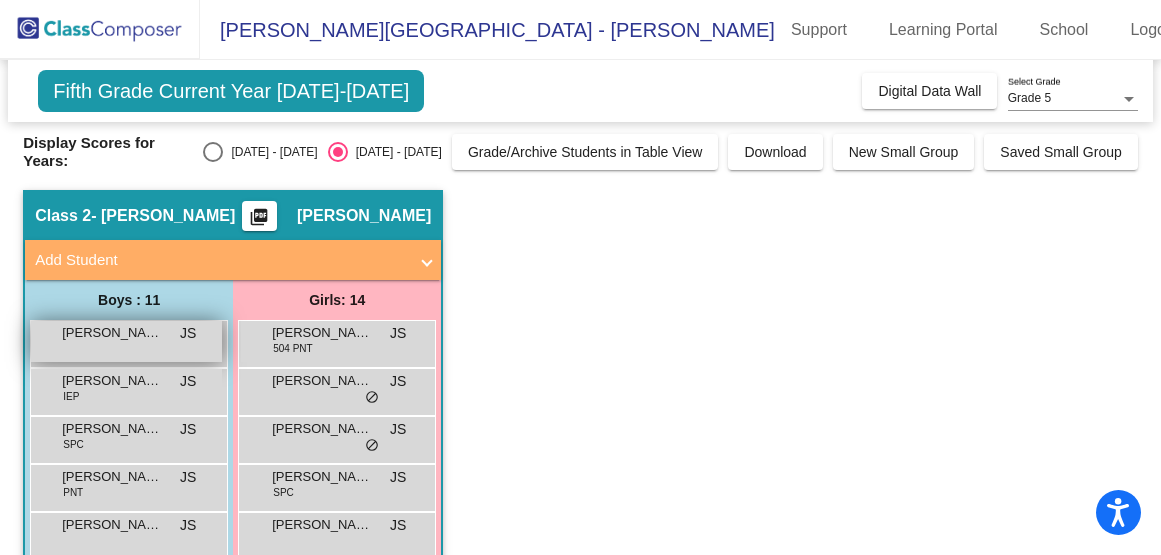 click on "[PERSON_NAME] JS lock do_not_disturb_alt" at bounding box center [126, 341] 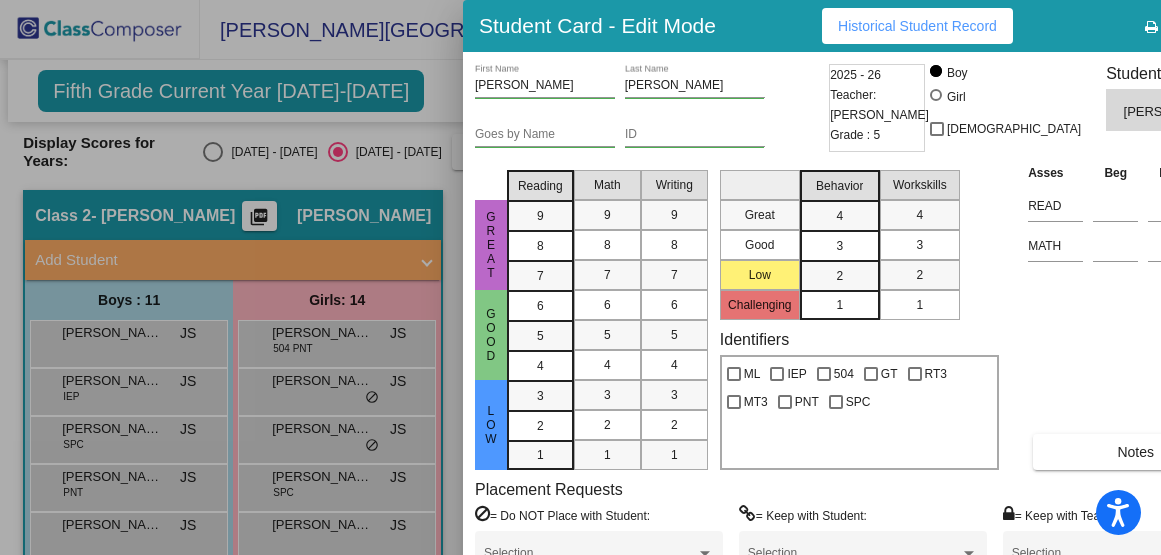 click at bounding box center [1215, 27] 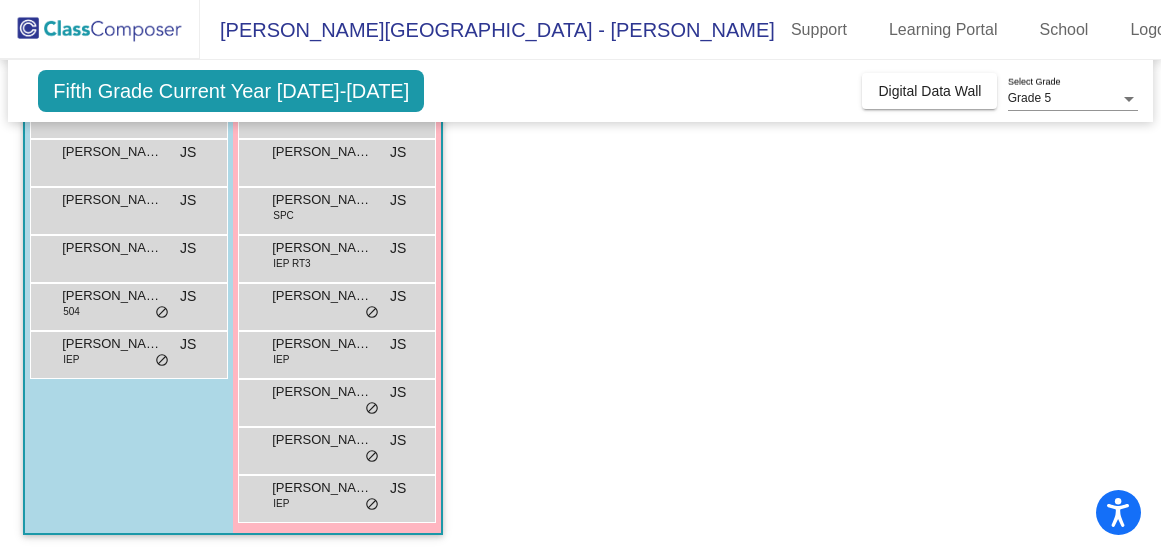 scroll, scrollTop: 0, scrollLeft: 0, axis: both 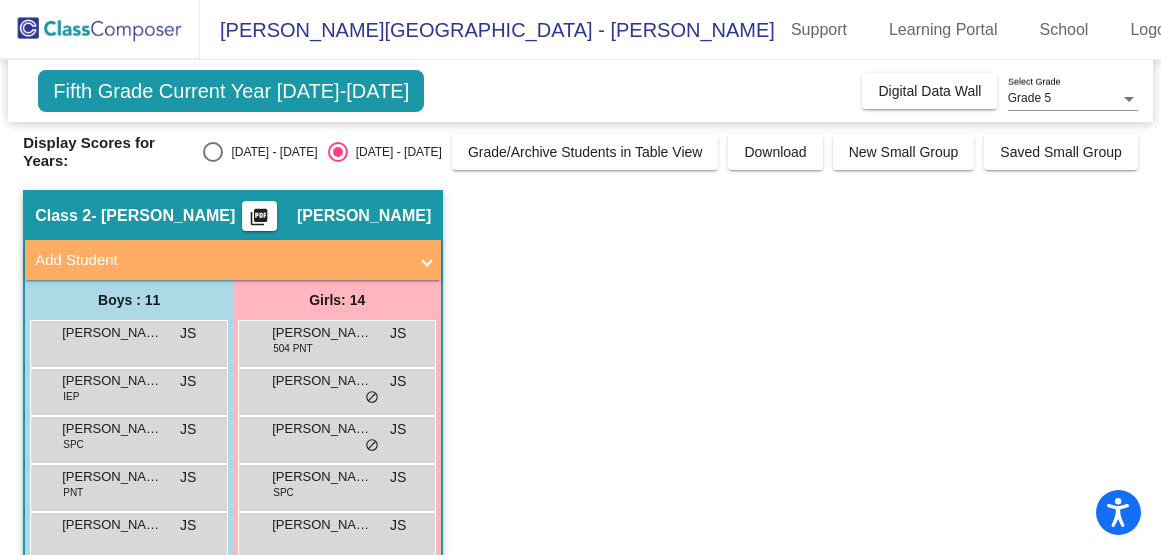 click 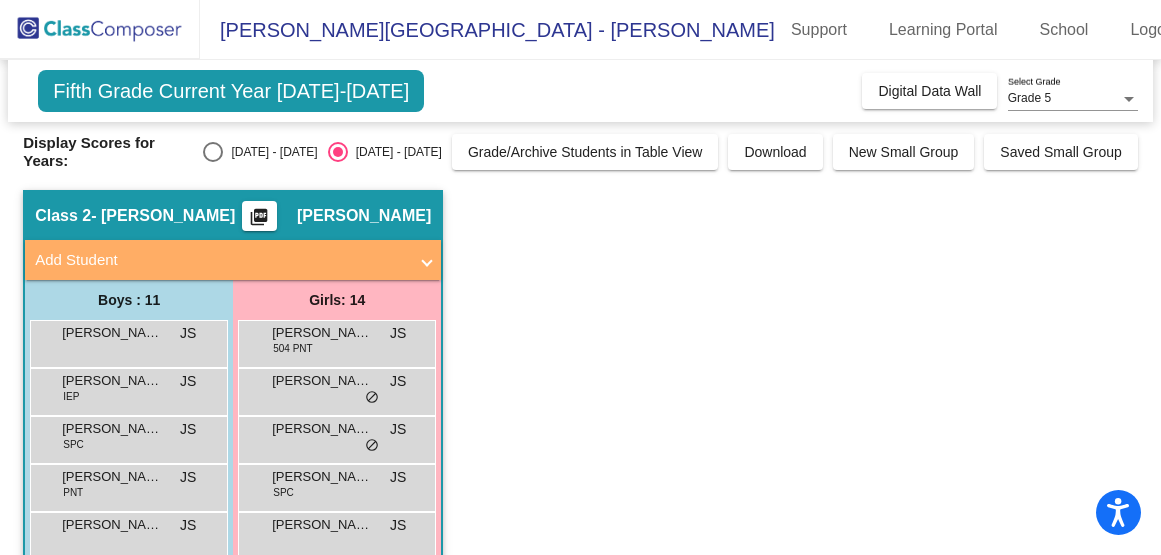 click 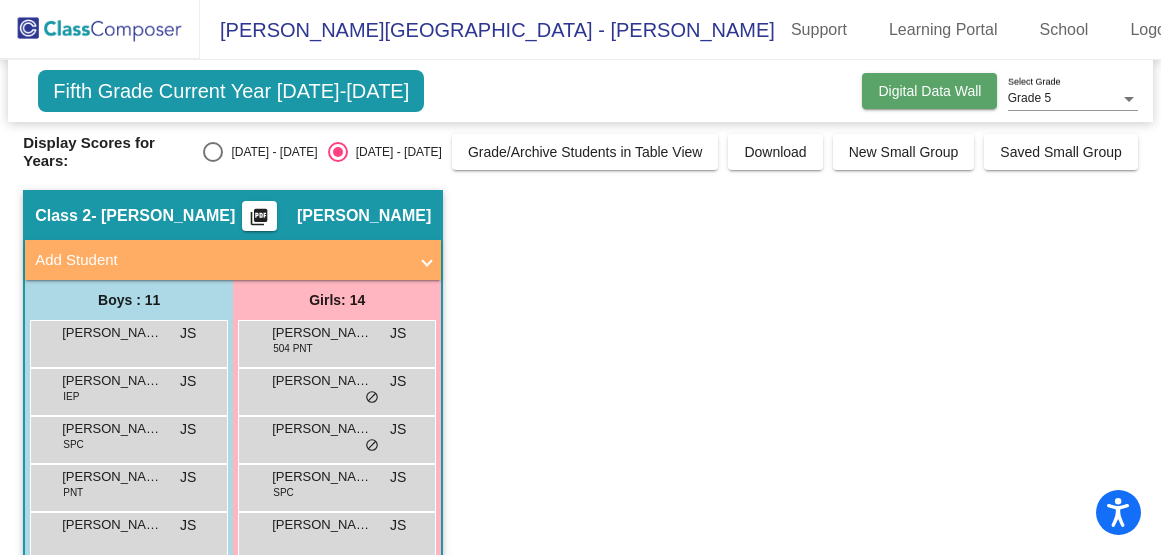 click on "Digital Data Wall" 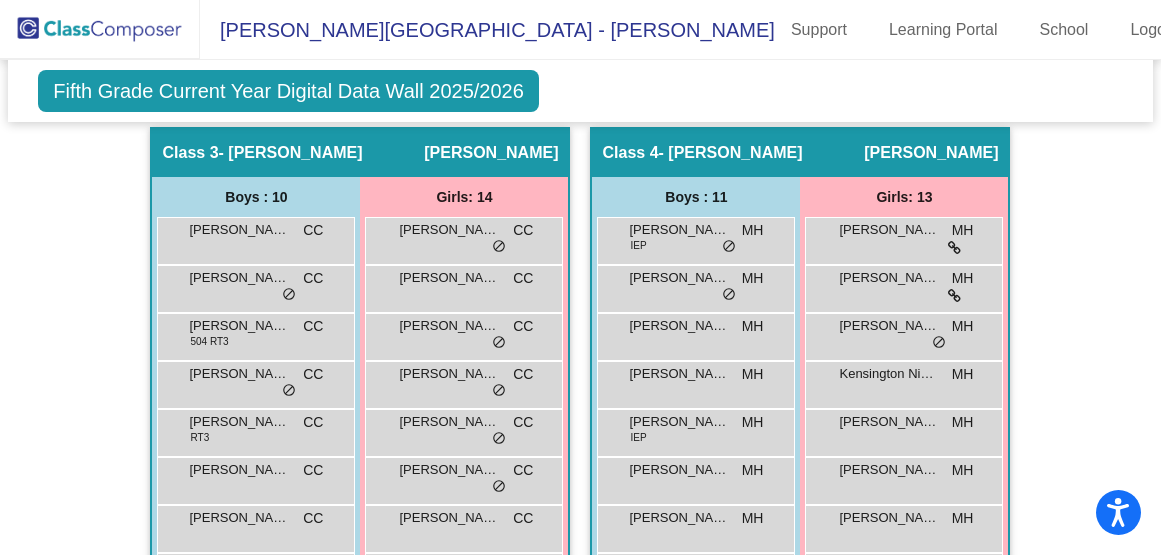 scroll, scrollTop: 1235, scrollLeft: 0, axis: vertical 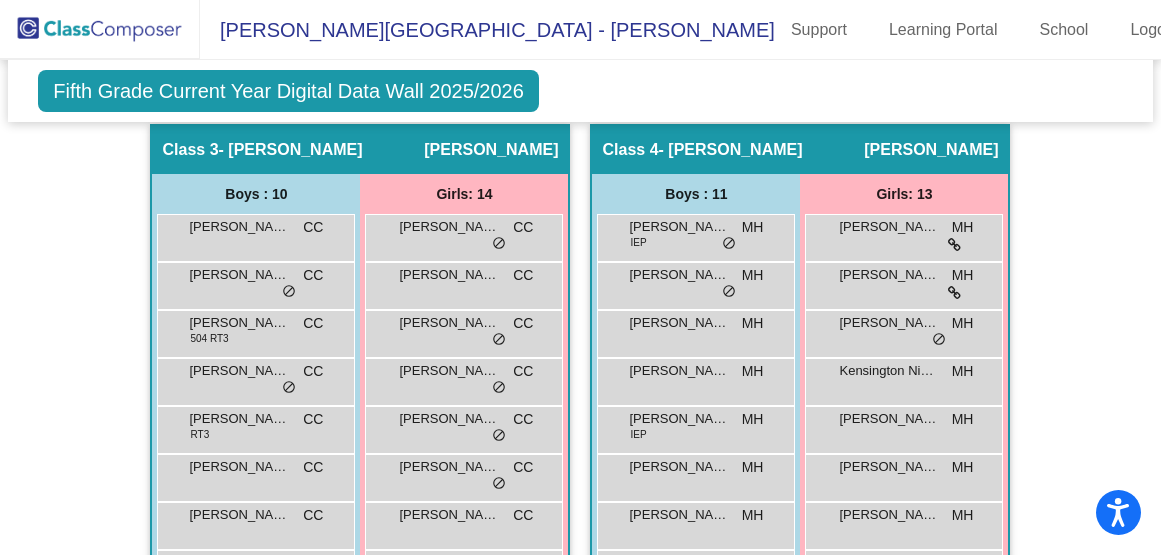 click on "Hallway   - Hallway Class  picture_as_pdf  Add Student  First Name Last Name Student Id  (Recommended)   Boy   Girl   [DEMOGRAPHIC_DATA] Add Close  Boys : 0    No Students   Girls: 0   No Students   Class 1   - [PERSON_NAME]  picture_as_pdf [PERSON_NAME]  Add Student  First Name Last Name Student Id  (Recommended)   Boy   Girl   [DEMOGRAPHIC_DATA] Add Close  Boys : 10  [PERSON_NAME] CH lock do_not_disturb_alt Ambatobe Ekyochi ML CH lock do_not_disturb_alt [PERSON_NAME] 504 CH lock do_not_disturb_alt Eh Moo ML CH lock do_not_disturb_alt [PERSON_NAME] ML RT3 CH lock do_not_disturb_alt [PERSON_NAME] CH lock do_not_disturb_alt [PERSON_NAME] CH lock do_not_disturb_alt [PERSON_NAME] CH lock do_not_disturb_alt [PERSON_NAME] CH lock do_not_disturb_alt Tha Moo CH lock do_not_disturb_alt Girls: 15 [PERSON_NAME] CH lock do_not_disturb_alt [PERSON_NAME] [PERSON_NAME] lock do_not_disturb_alt [PERSON_NAME] CH lock do_not_disturb_alt [PERSON_NAME] CH lock do_not_disturb_alt [PERSON_NAME] 504 CH lock do_not_disturb_alt [PERSON_NAME] CH lock 504 CH" 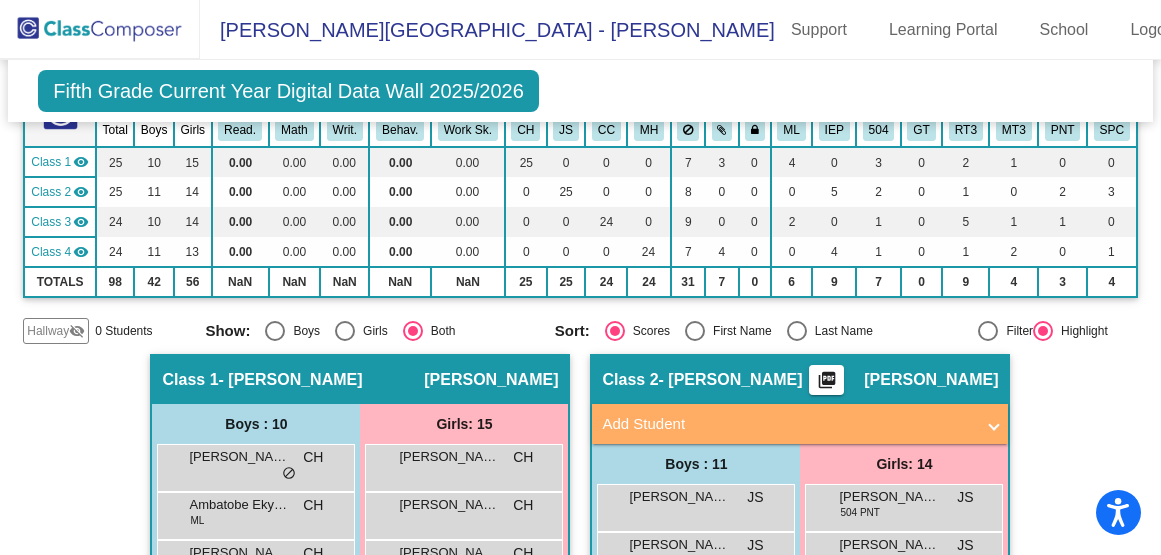 scroll, scrollTop: 160, scrollLeft: 0, axis: vertical 